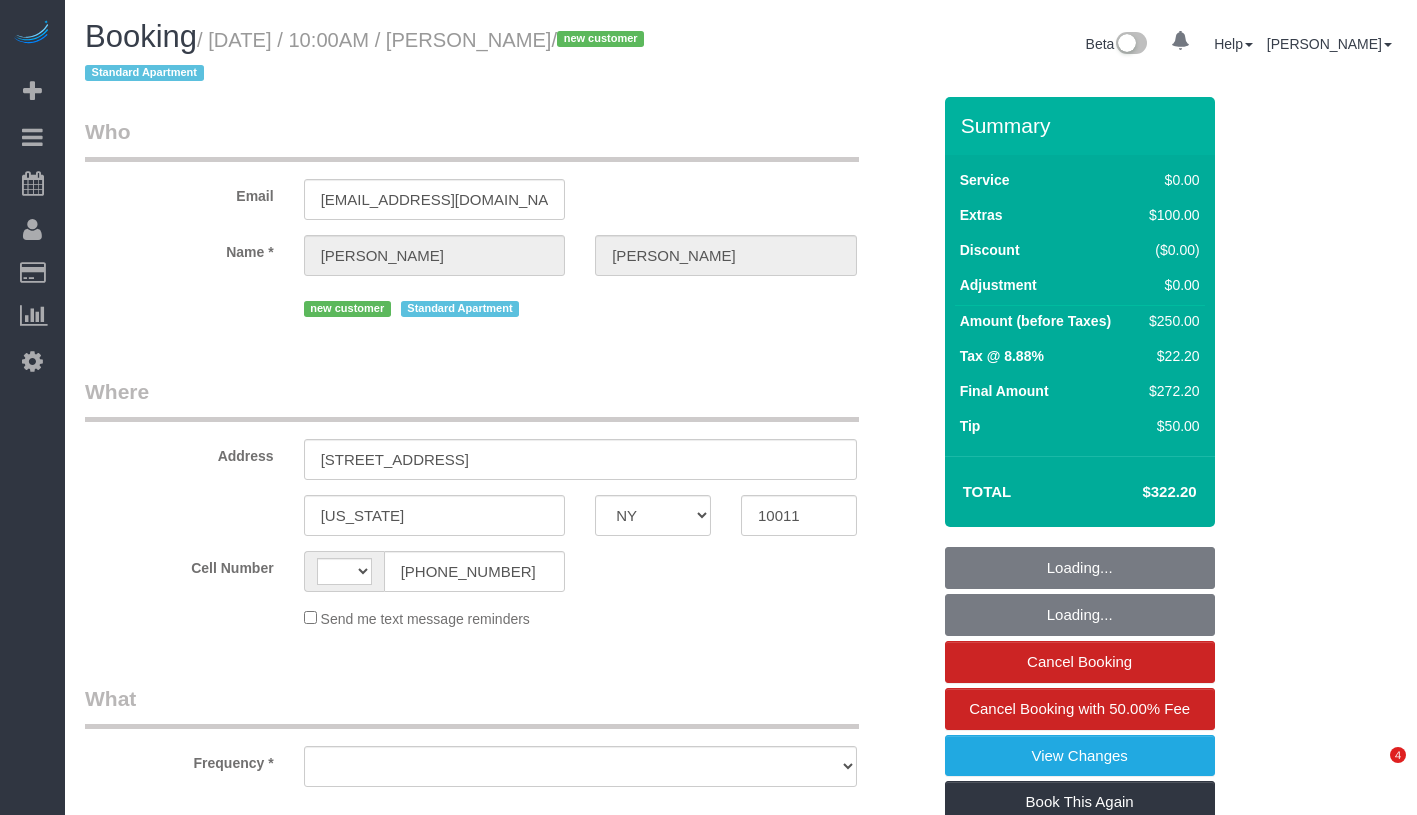 select on "NY" 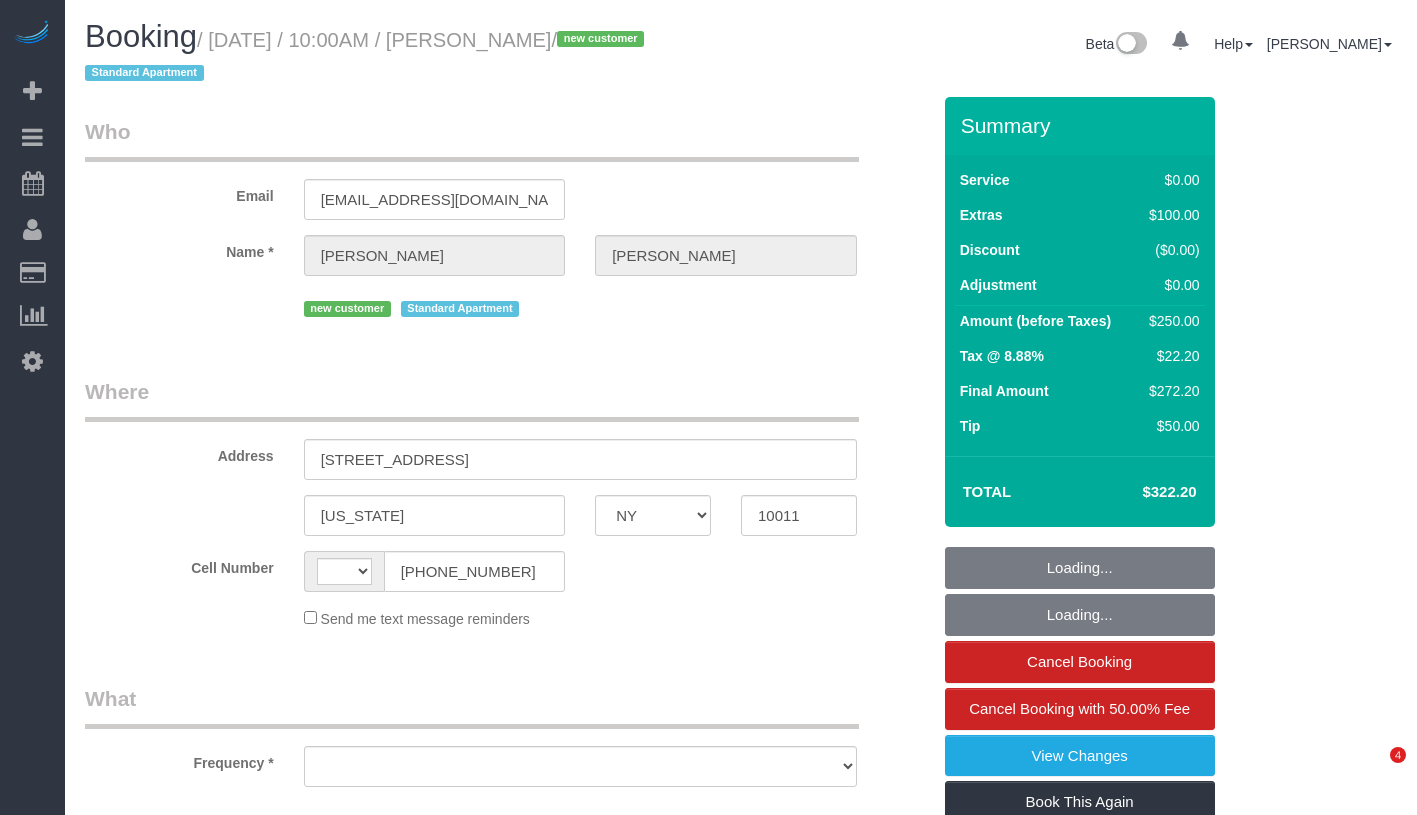 scroll, scrollTop: 0, scrollLeft: 0, axis: both 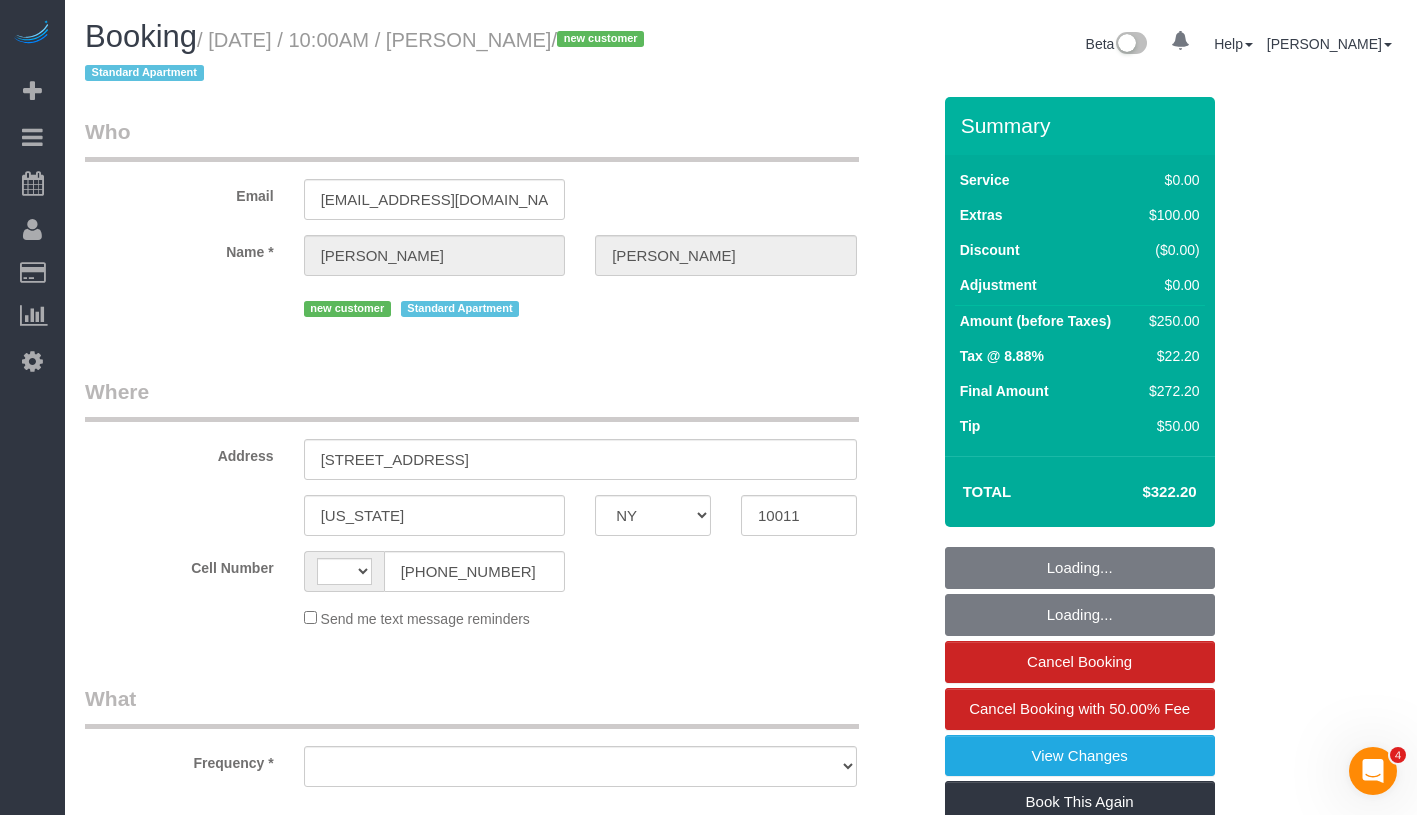 select on "string:US" 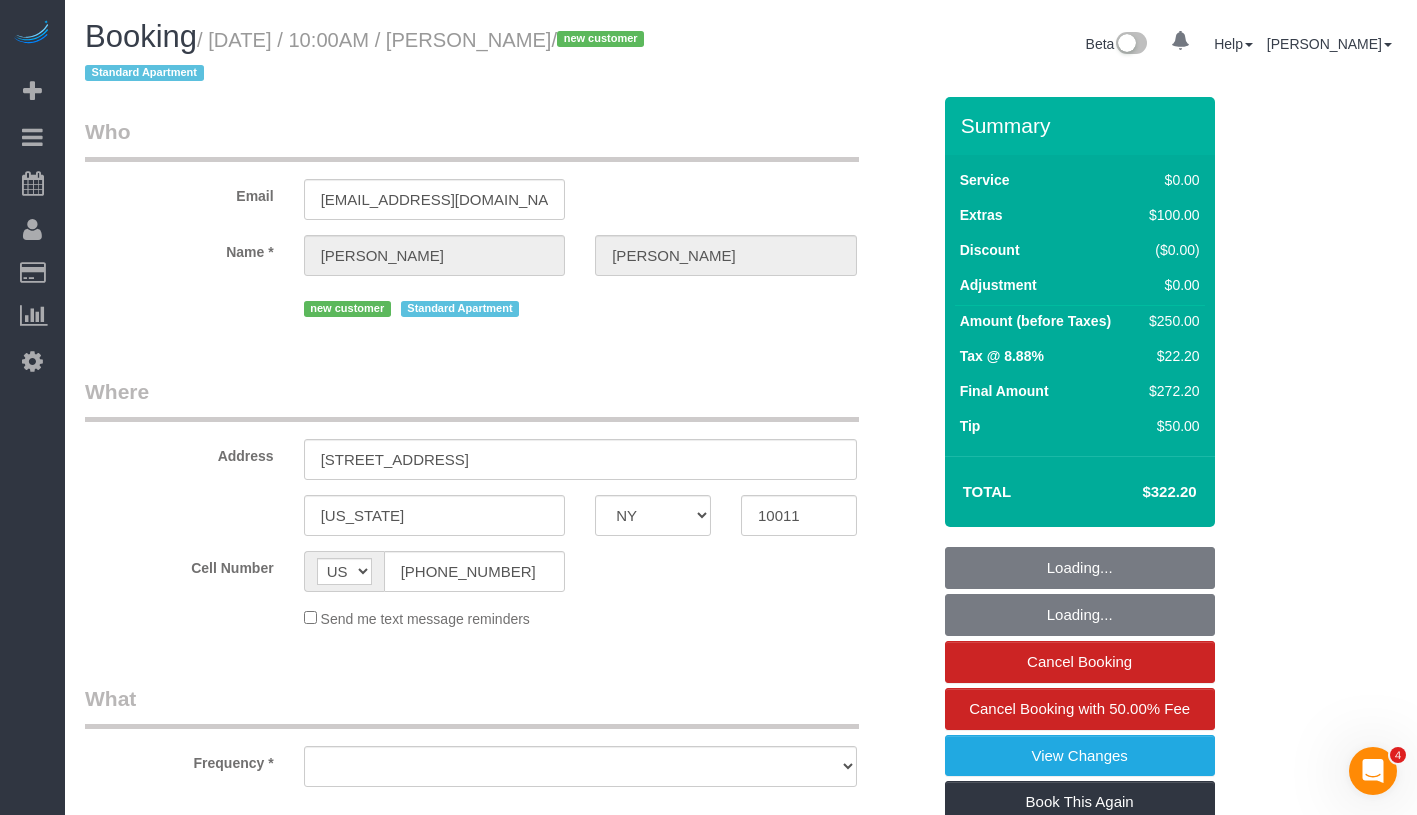 select on "object:926" 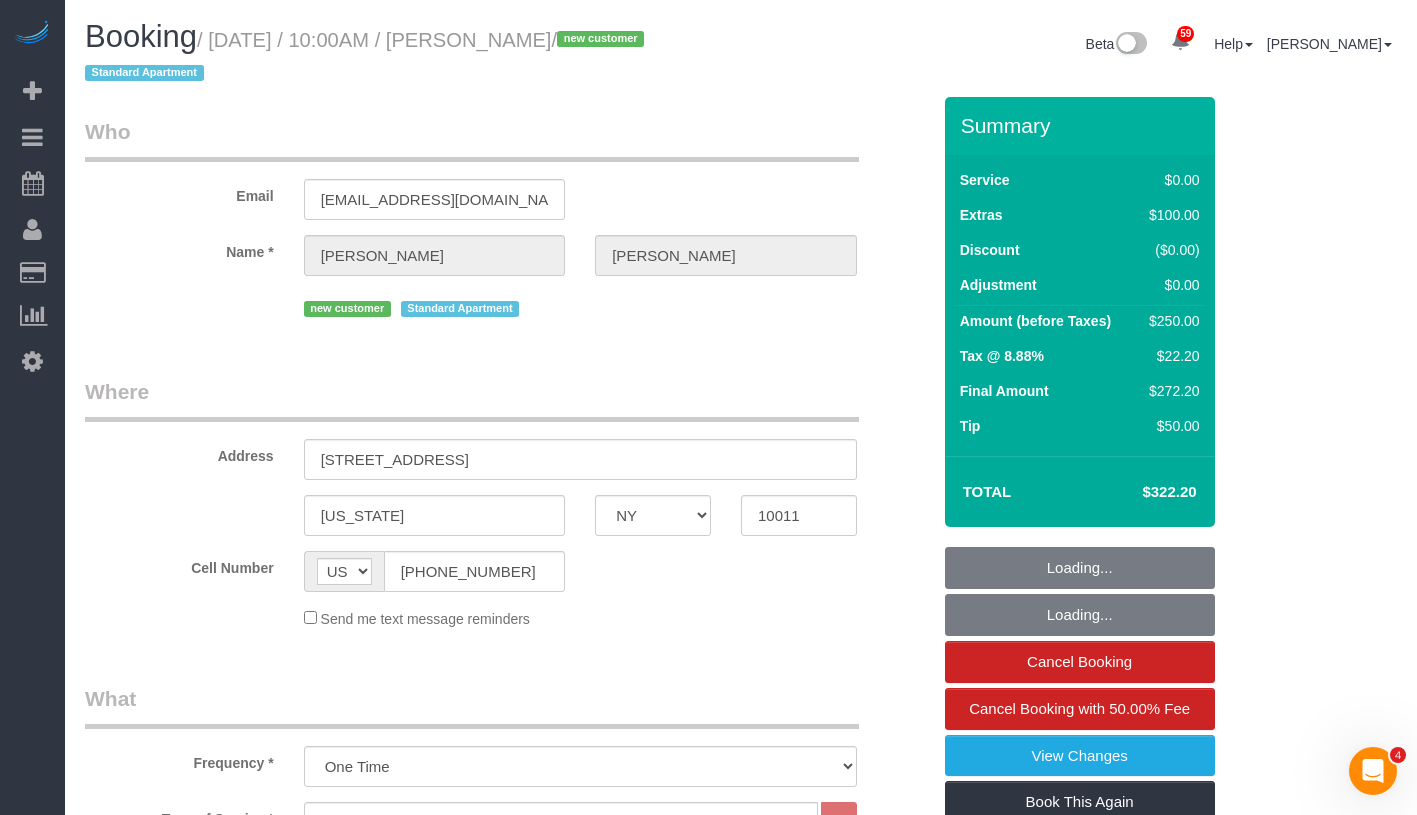 select on "spot1" 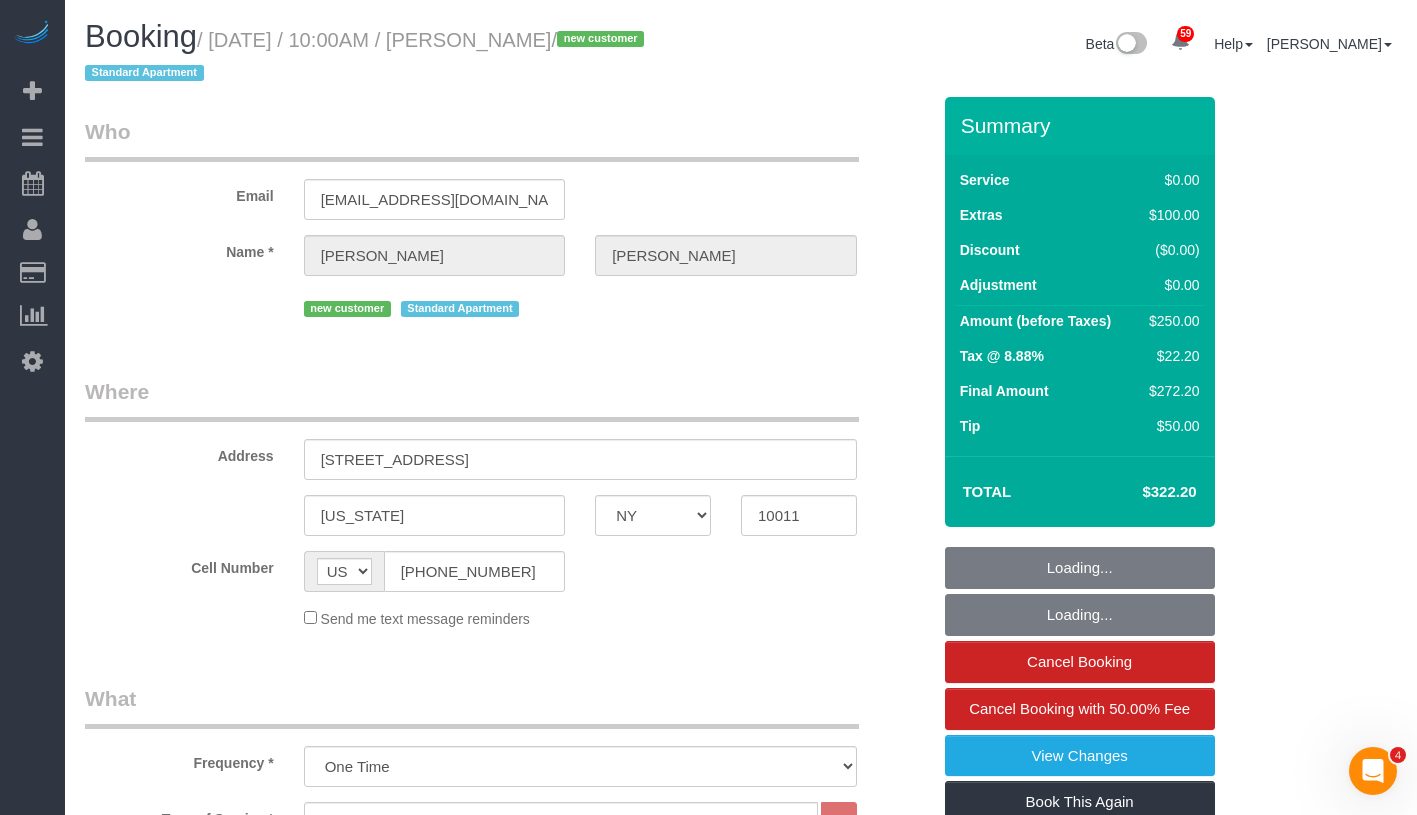 select on "number:57" 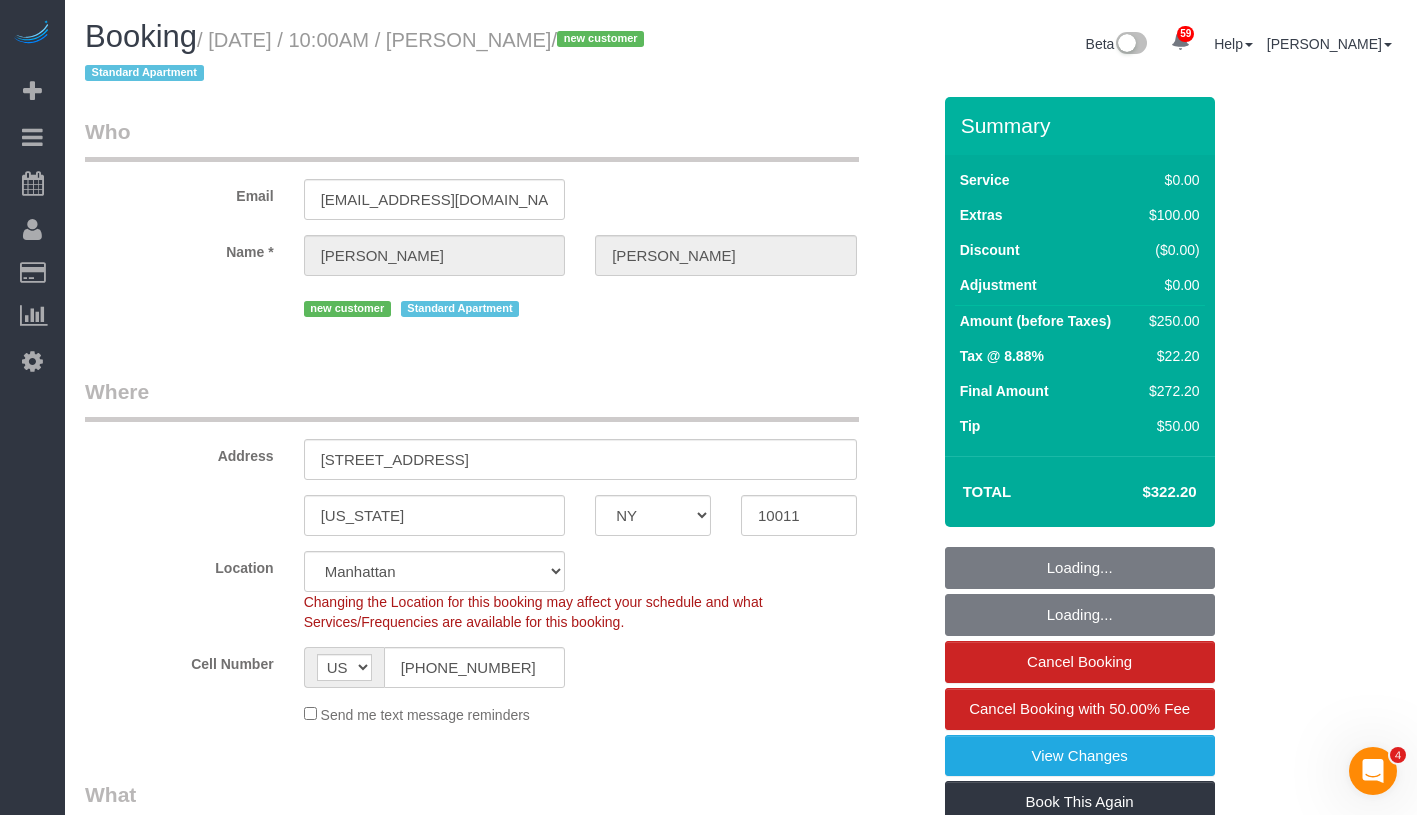 select on "object:1430" 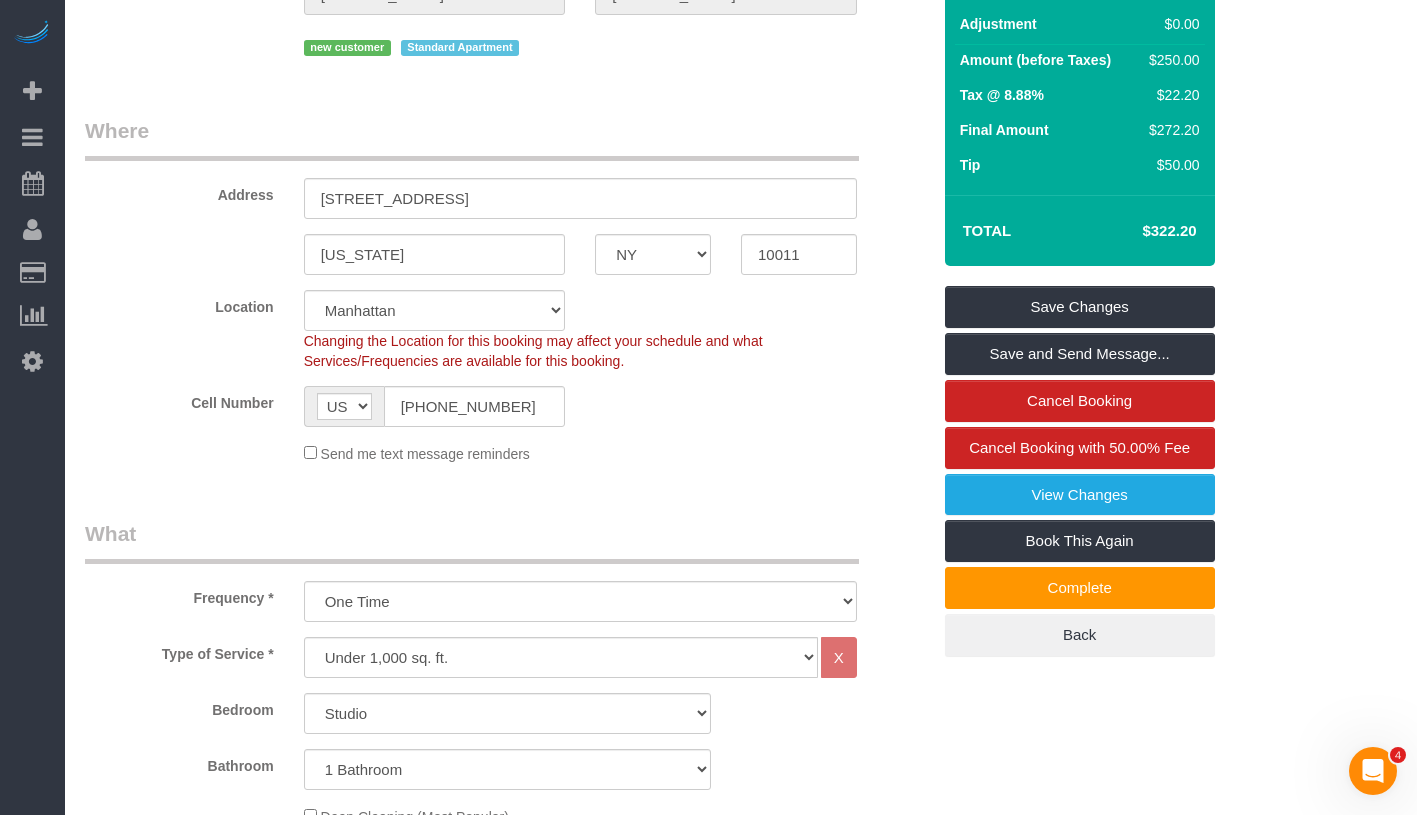 scroll, scrollTop: 110, scrollLeft: 0, axis: vertical 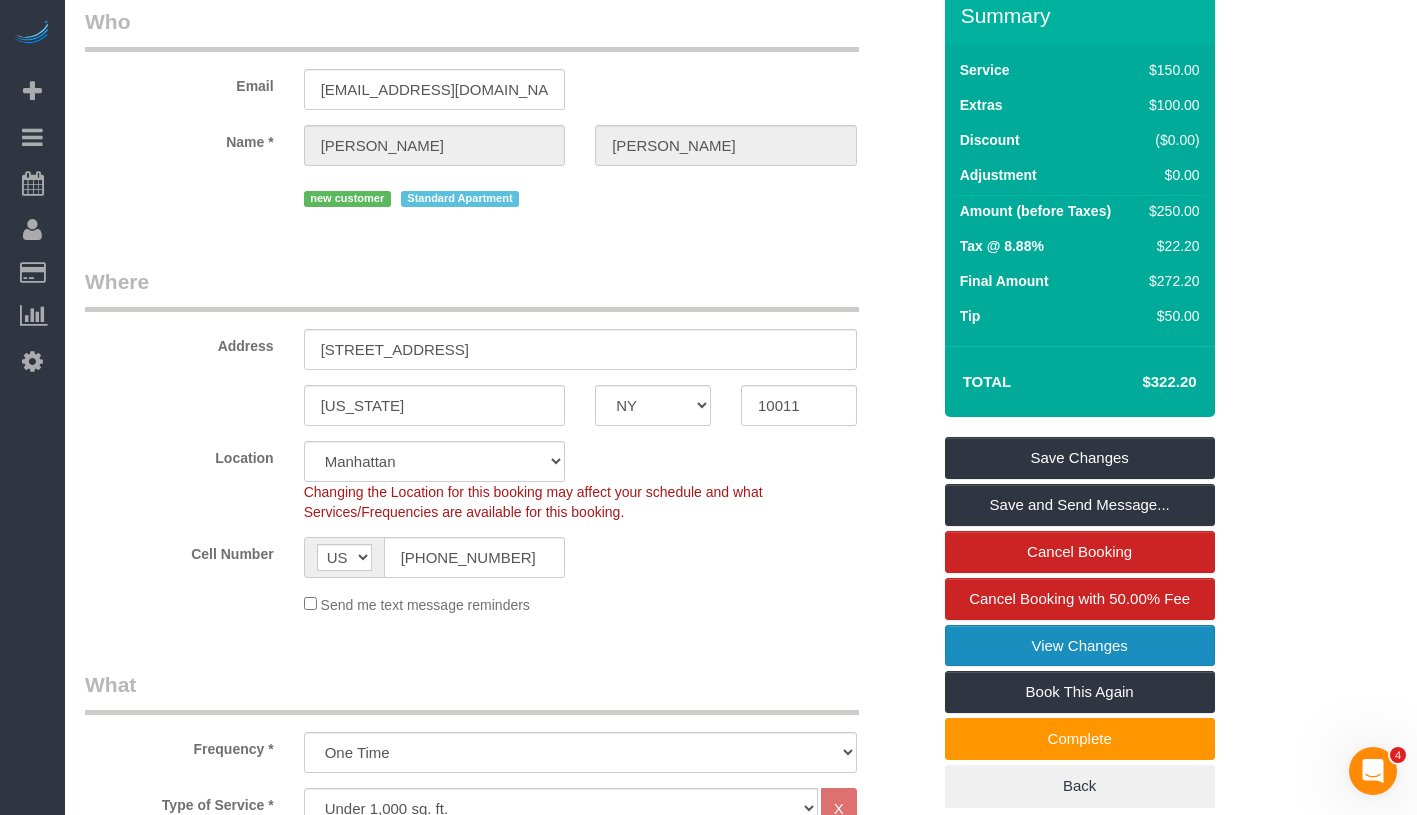 click on "View Changes" at bounding box center (1080, 646) 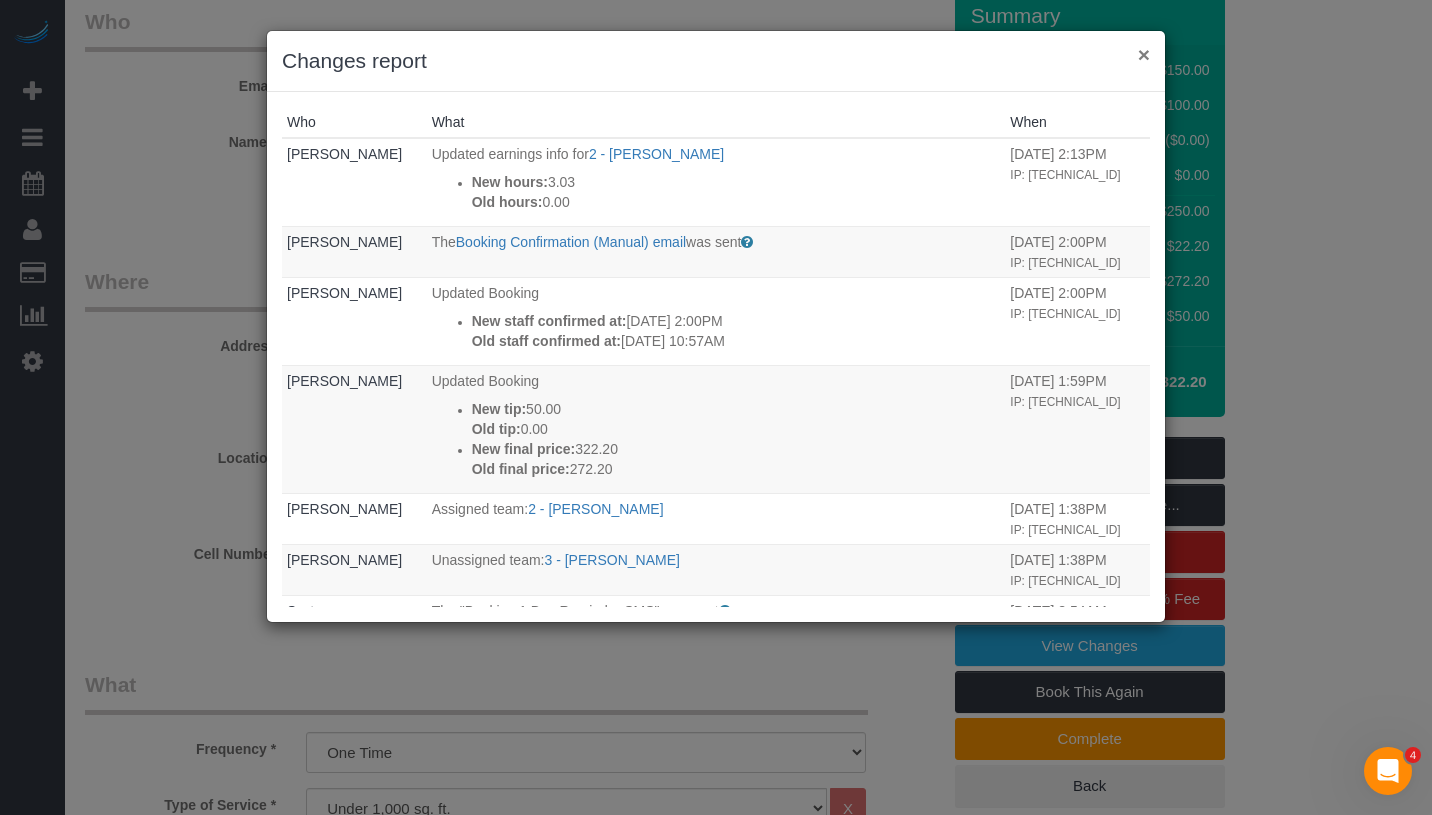 click on "×" at bounding box center [1144, 54] 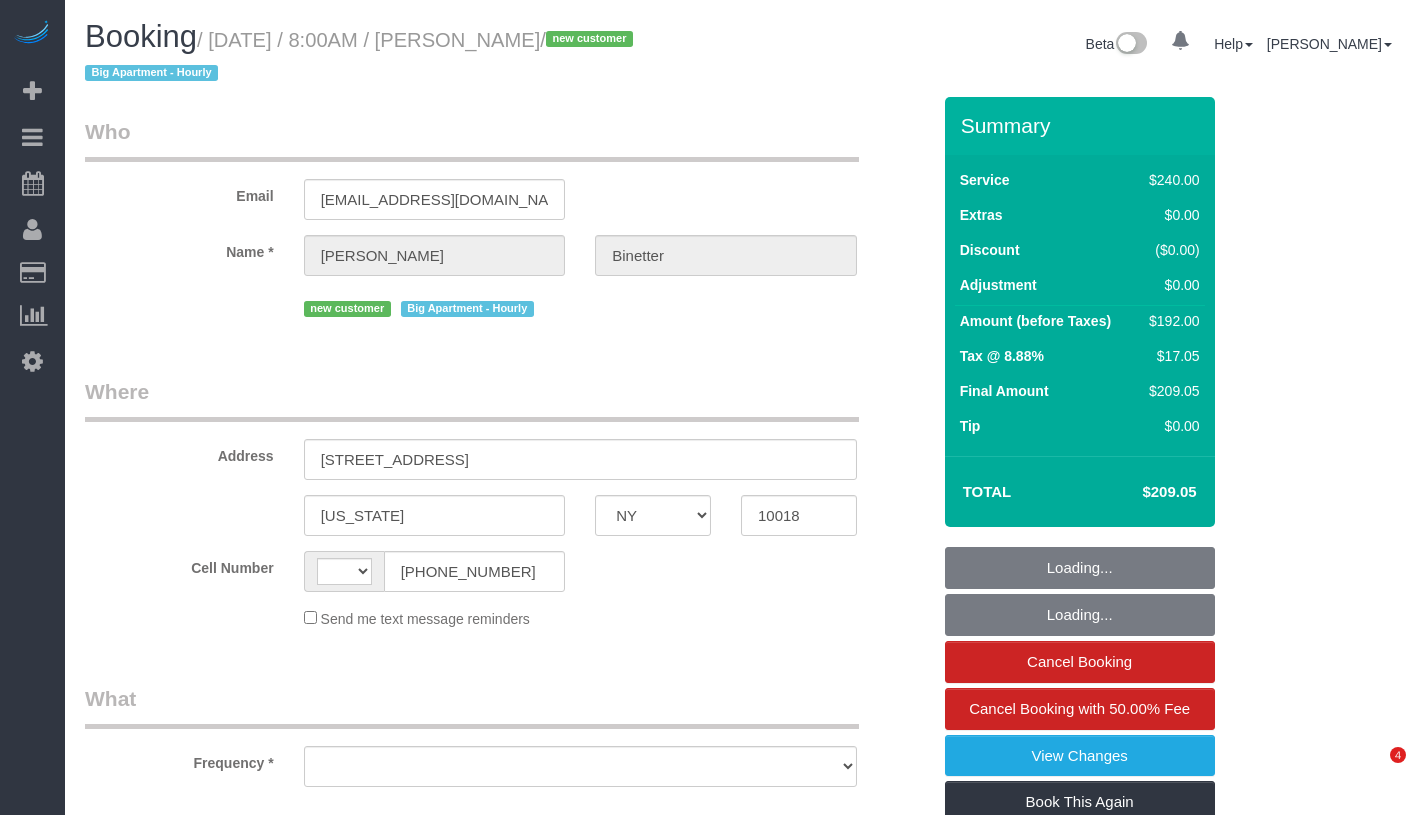 select on "NY" 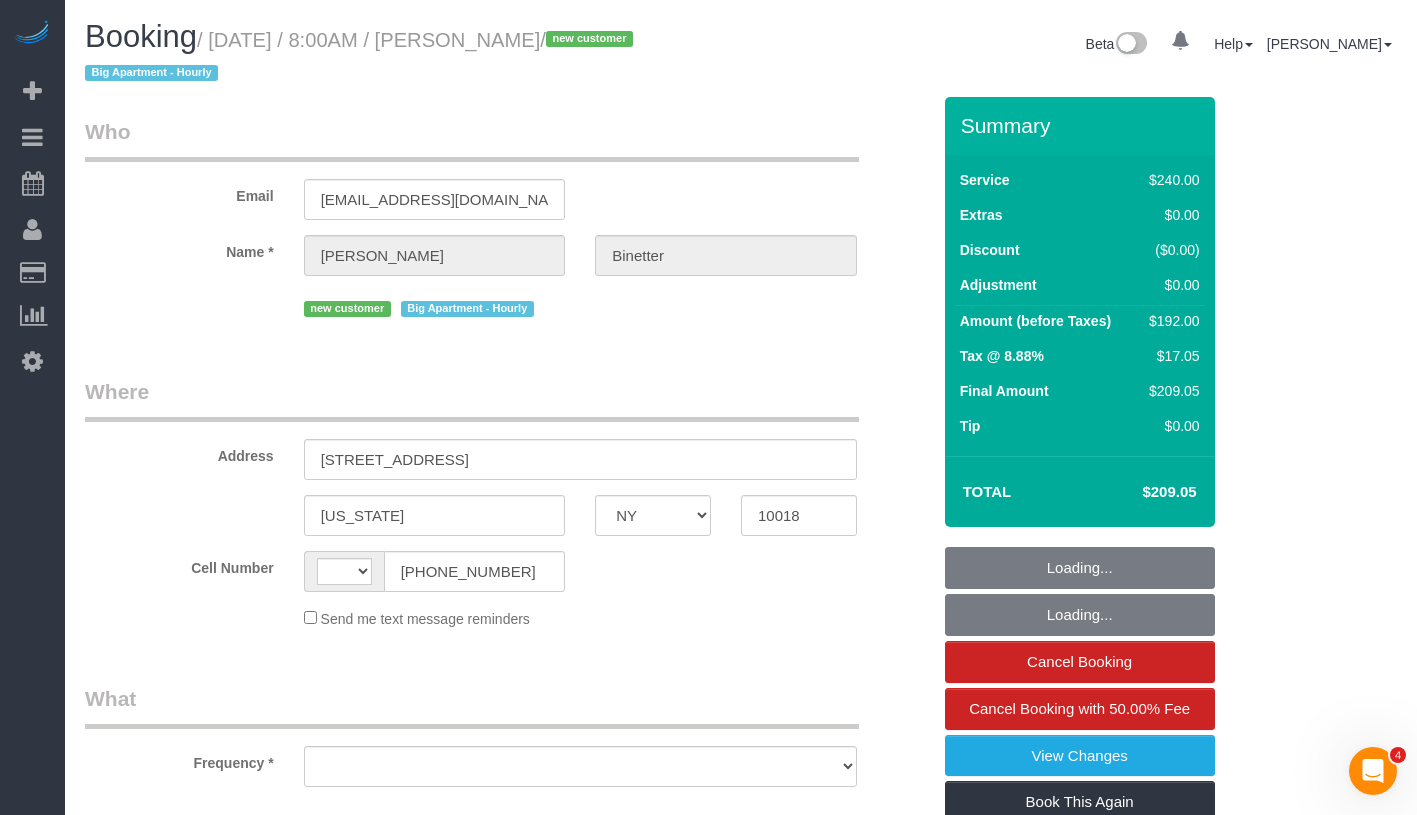 scroll, scrollTop: 0, scrollLeft: 0, axis: both 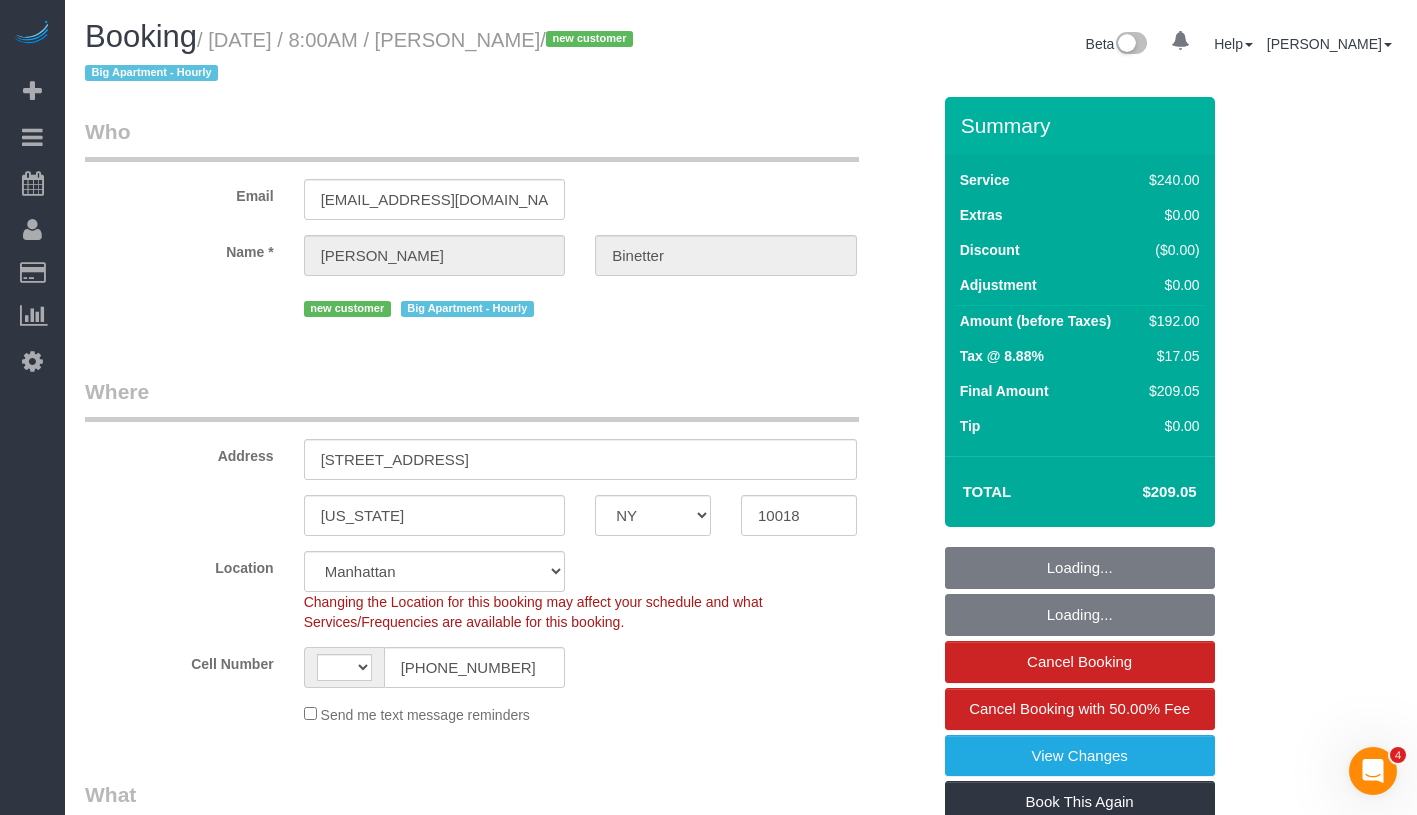 select on "string:[GEOGRAPHIC_DATA]" 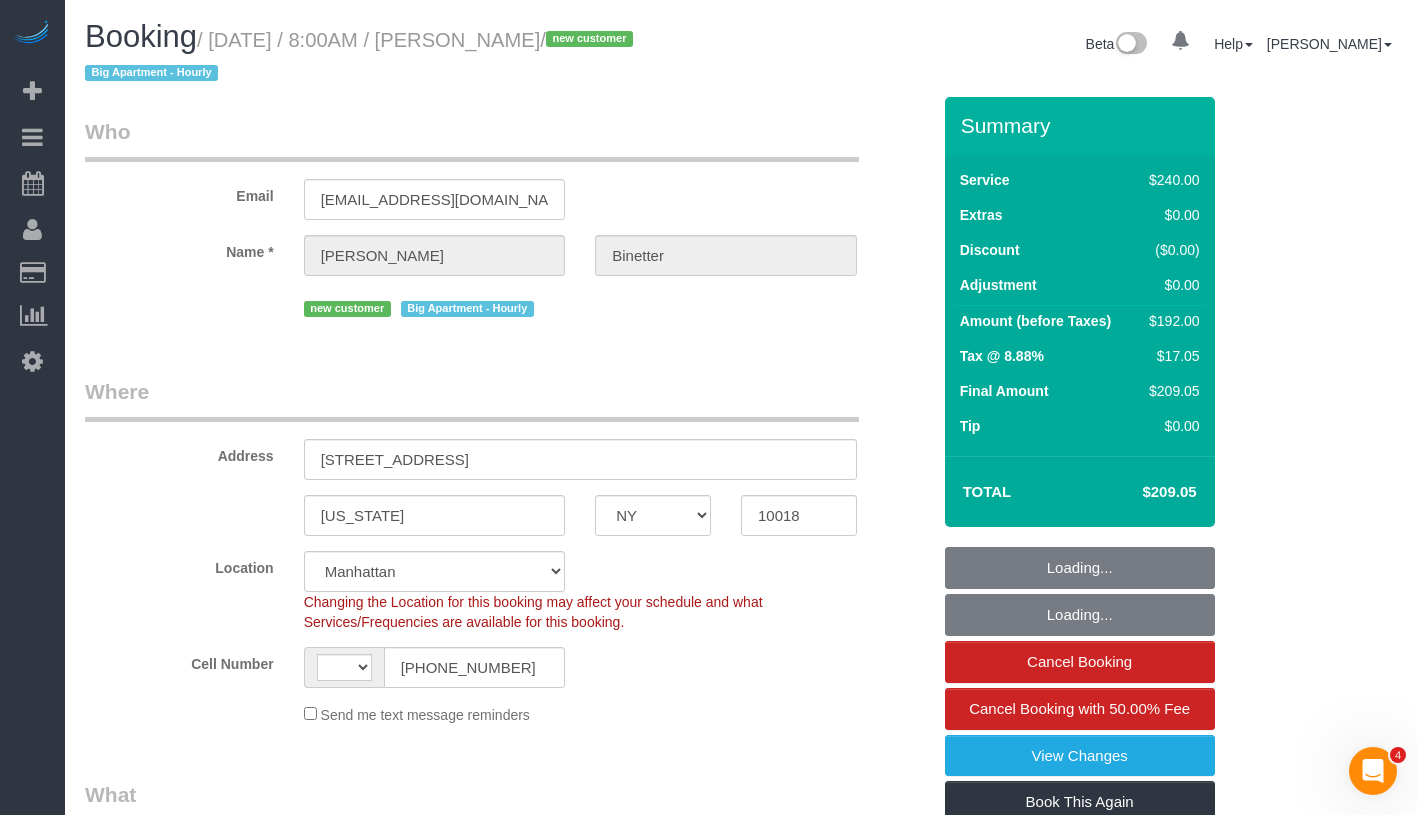 select on "string:stripe-pm_1RgZgL4VGloSiKo7h1V03Y9O" 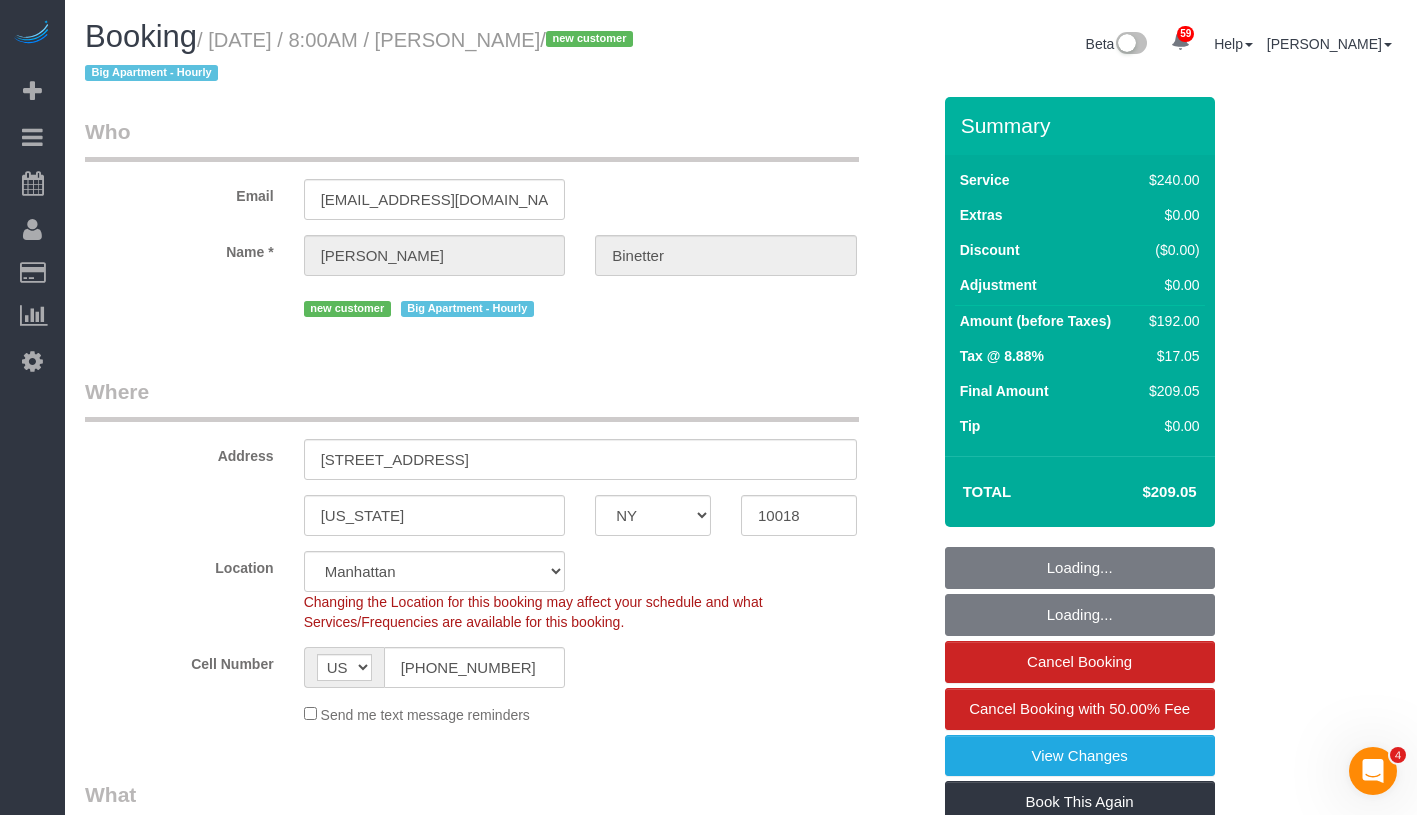 click on "/ July 07, 2025 / 8:00AM / Benjamin Binetter
/
new customer
Big Apartment - Hourly" at bounding box center (362, 57) 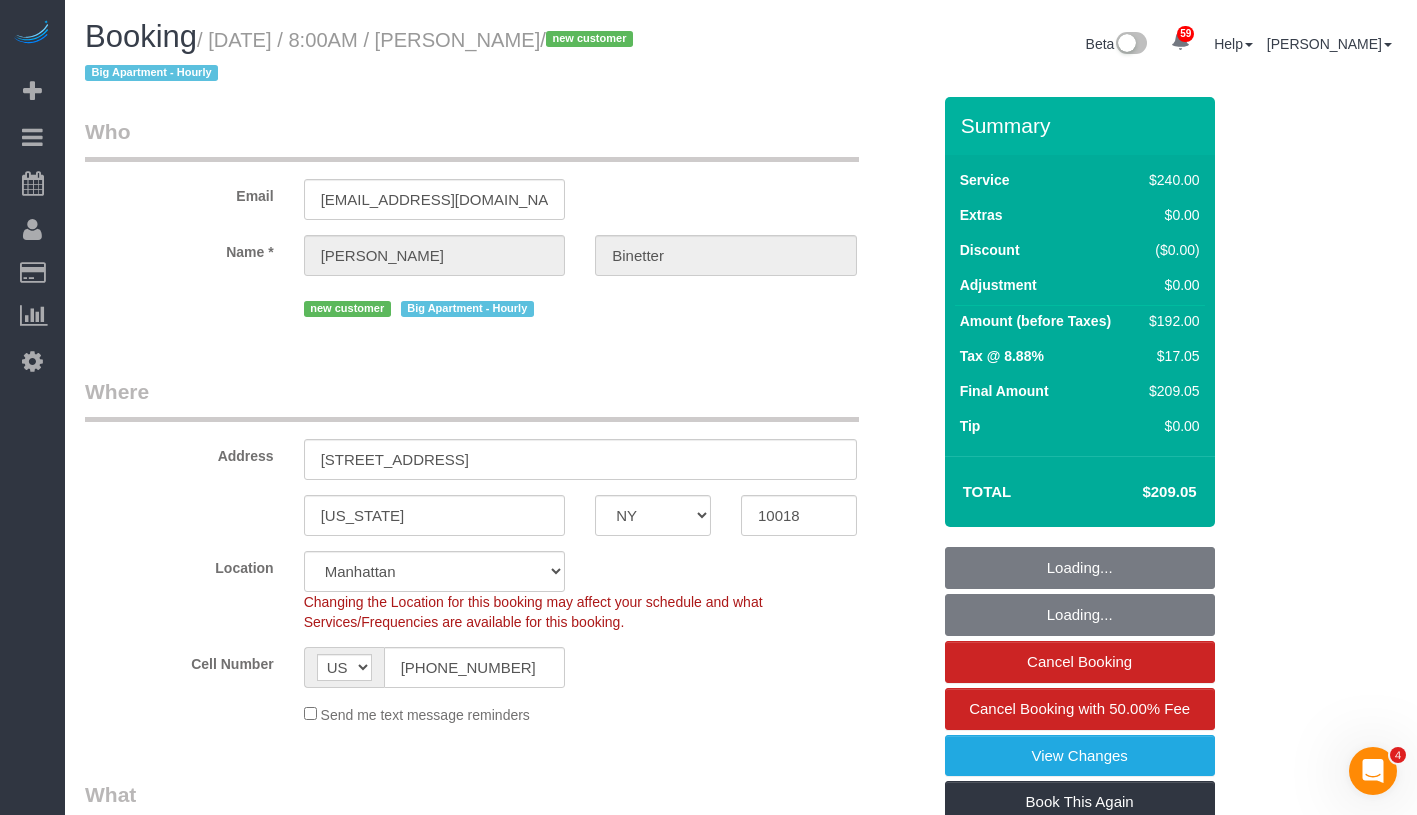 select on "spot1" 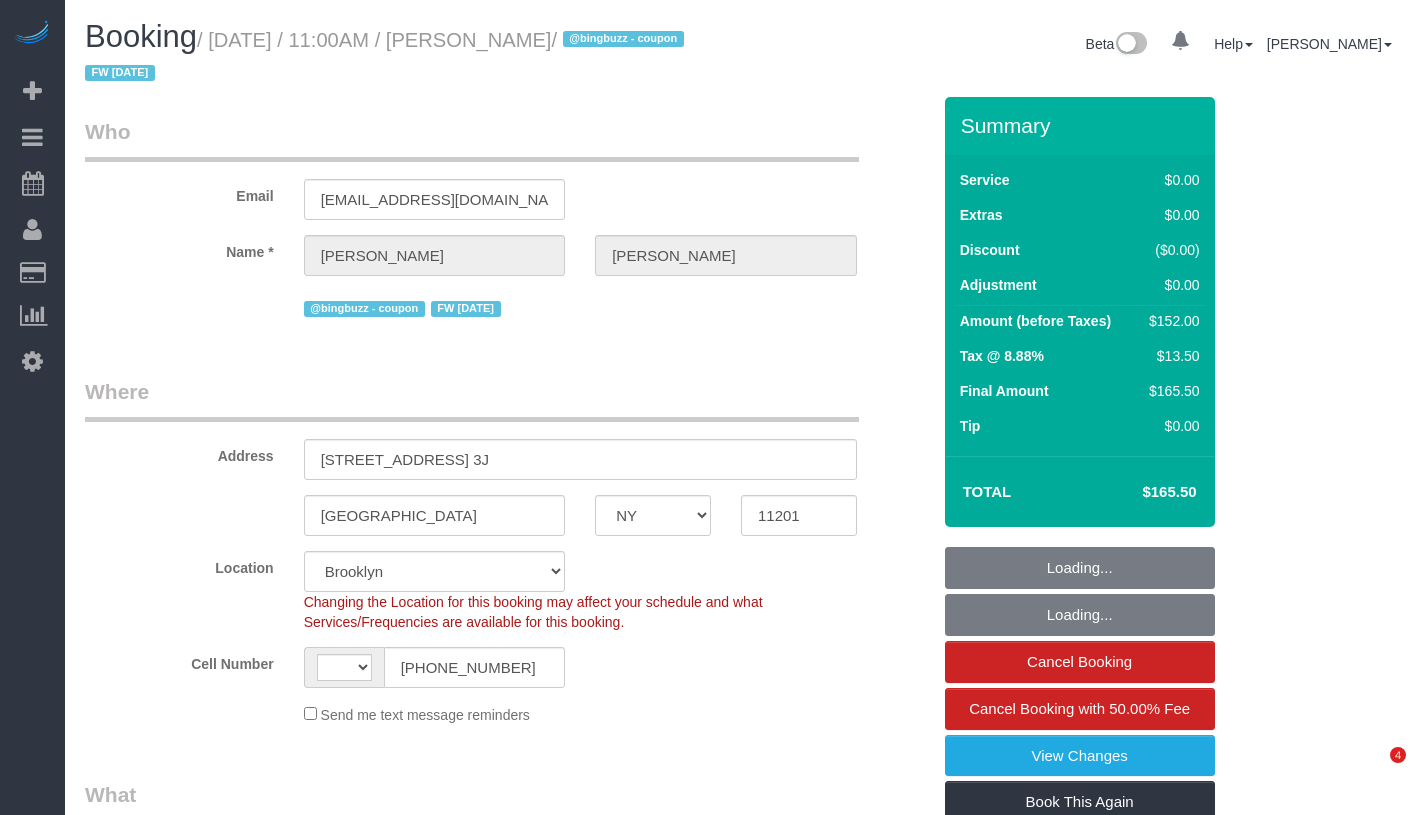 select on "NY" 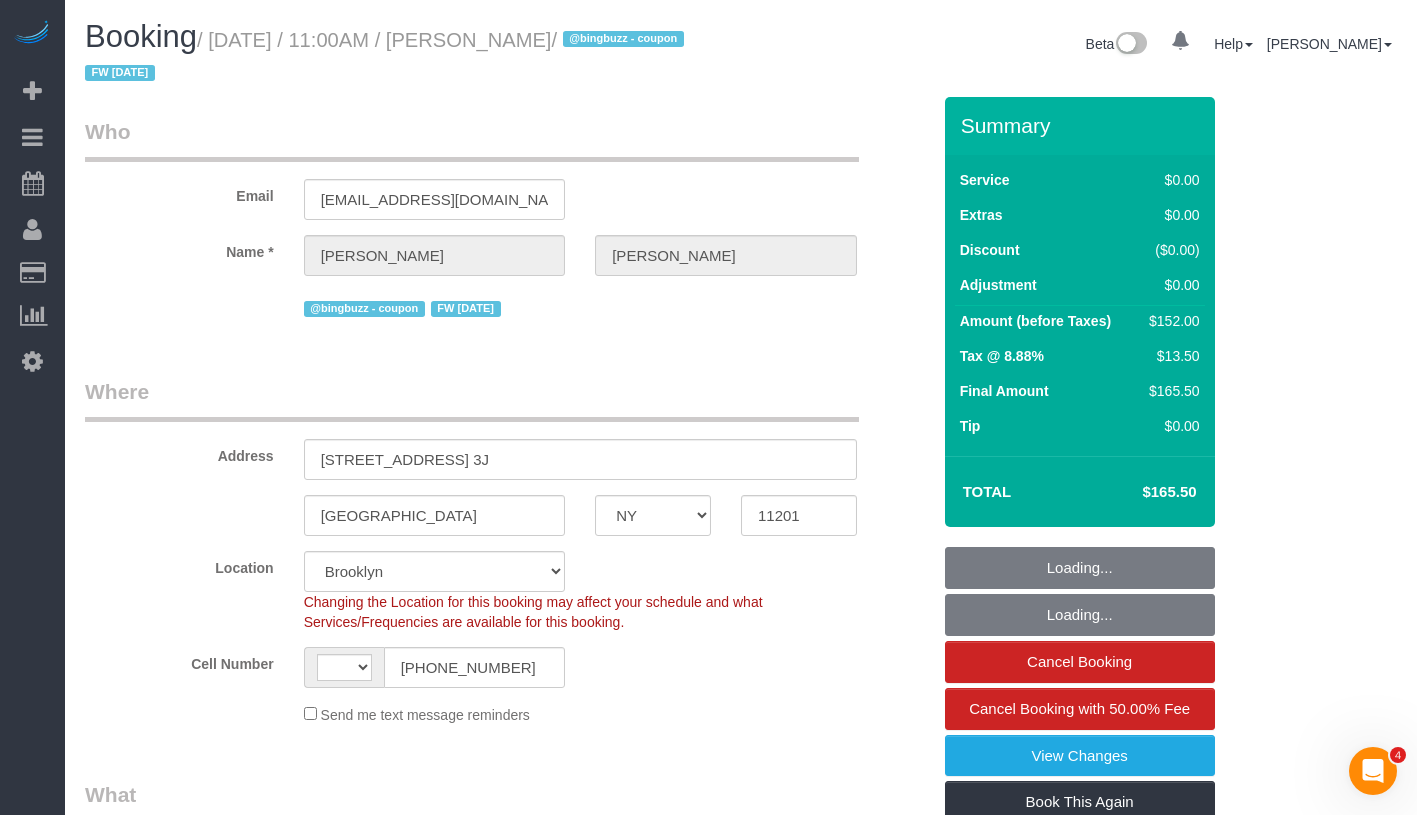 scroll, scrollTop: 0, scrollLeft: 0, axis: both 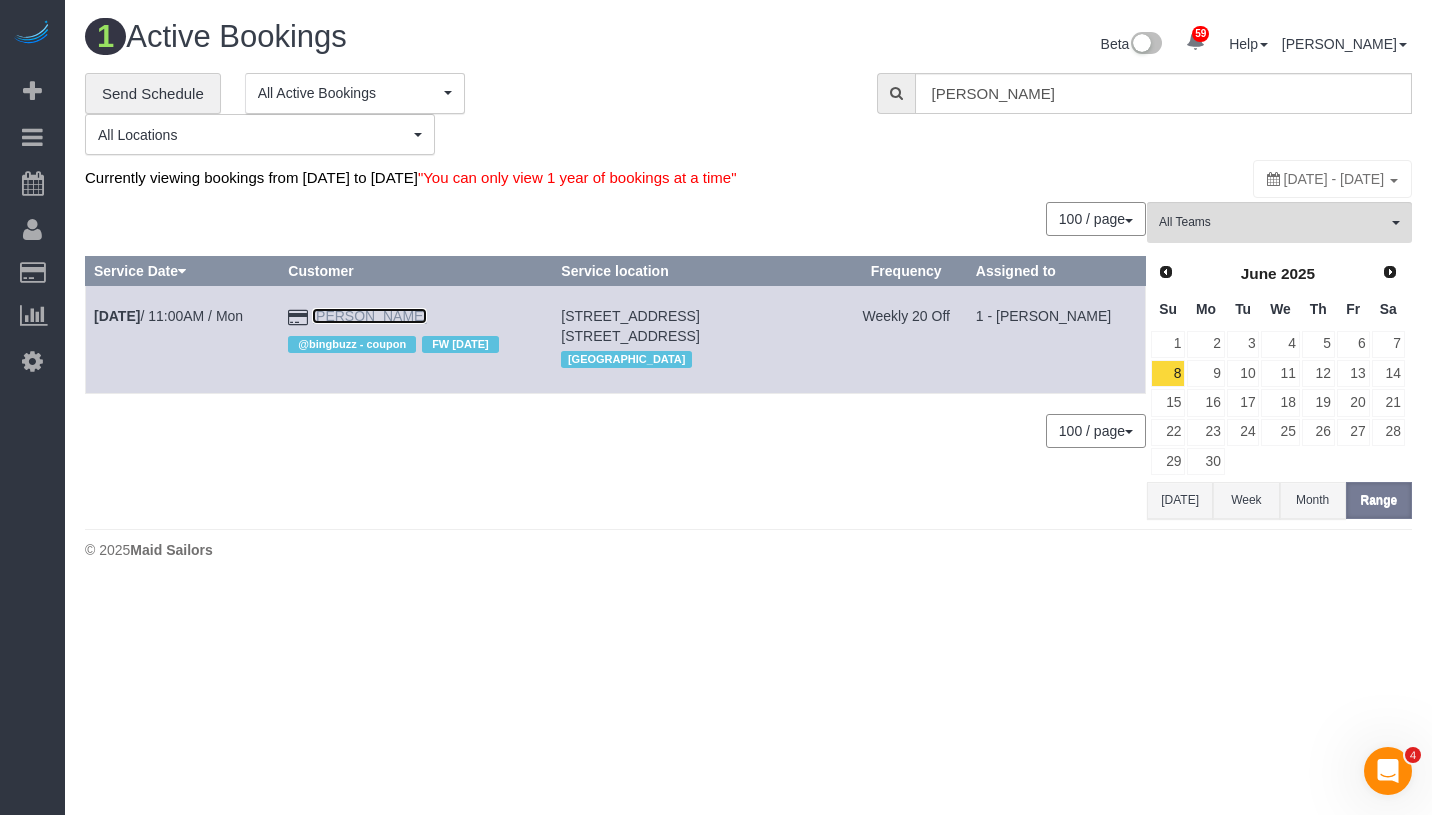 click on "Michael Hotz" at bounding box center [369, 316] 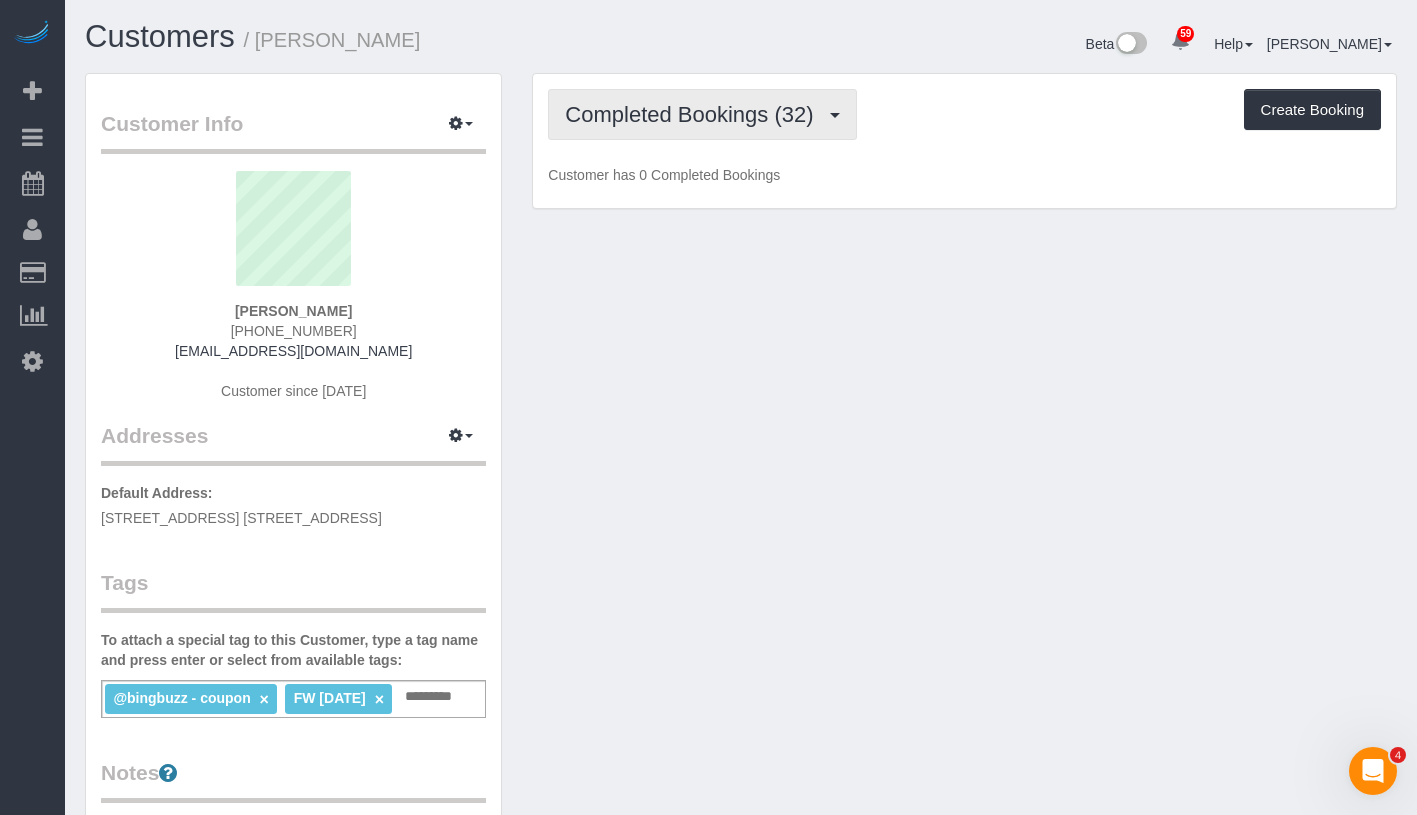 click on "Completed Bookings (32)" at bounding box center [702, 114] 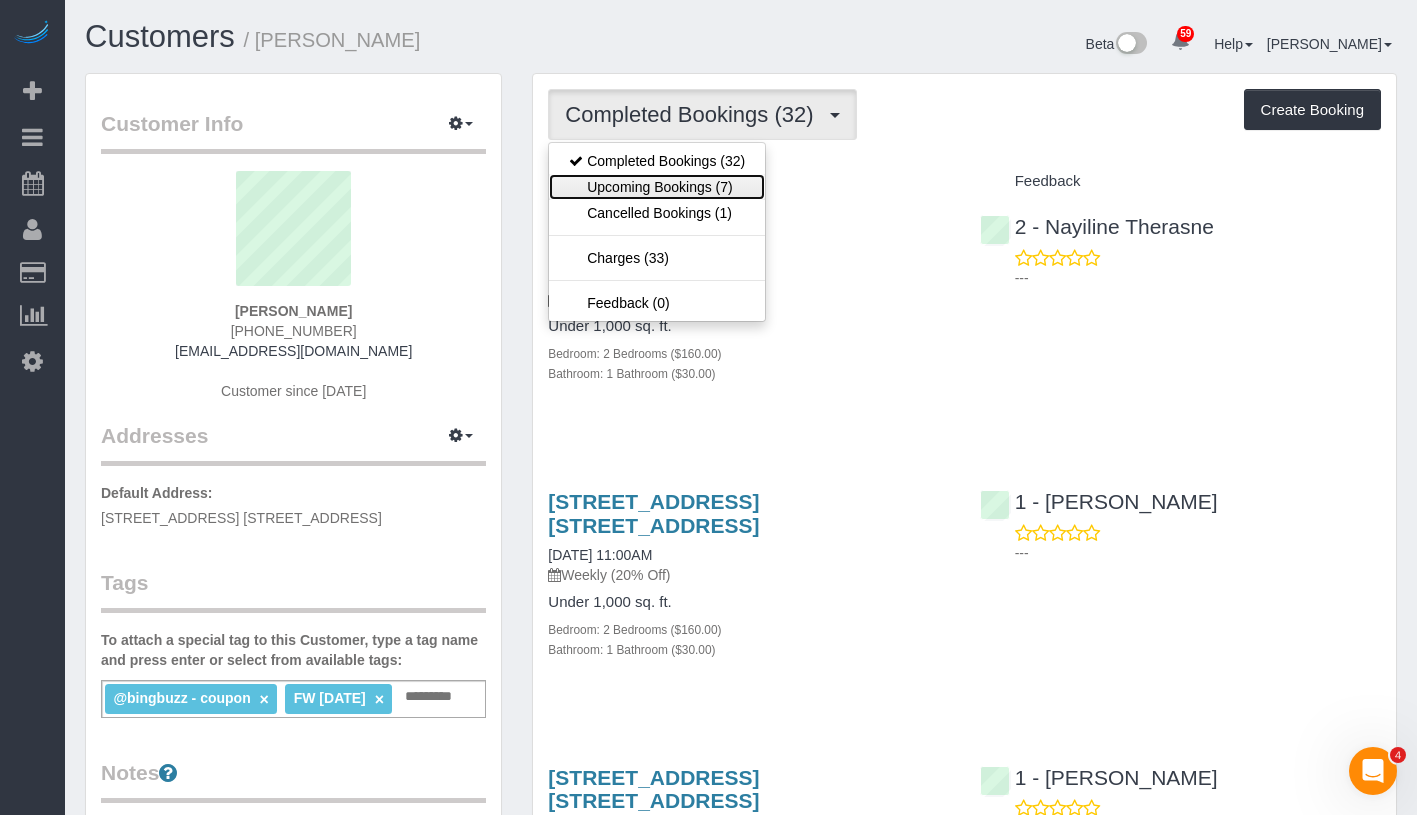 click on "Upcoming Bookings (7)" at bounding box center [657, 187] 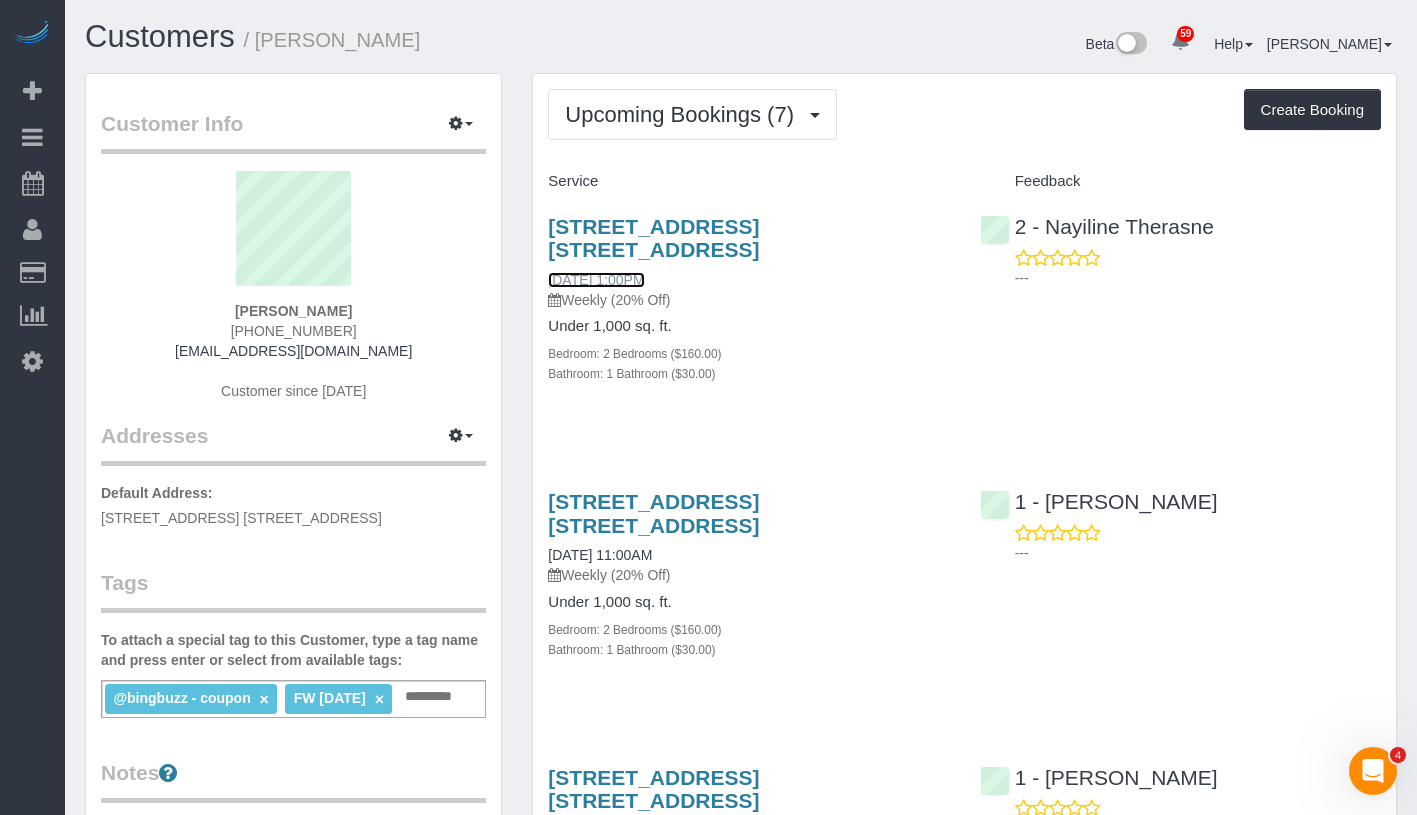 click on "07/07/2025 1:00PM" at bounding box center [596, 280] 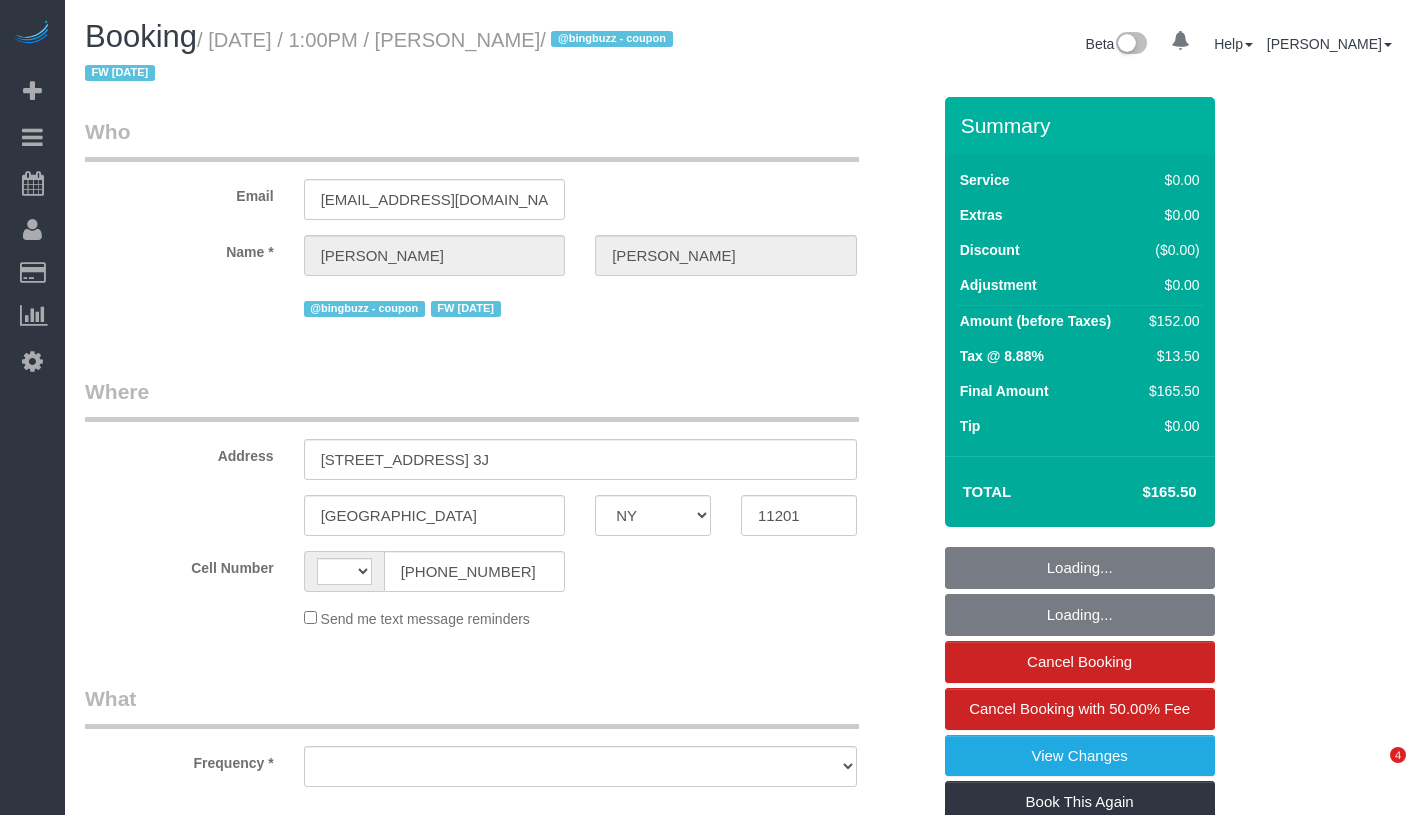 select on "NY" 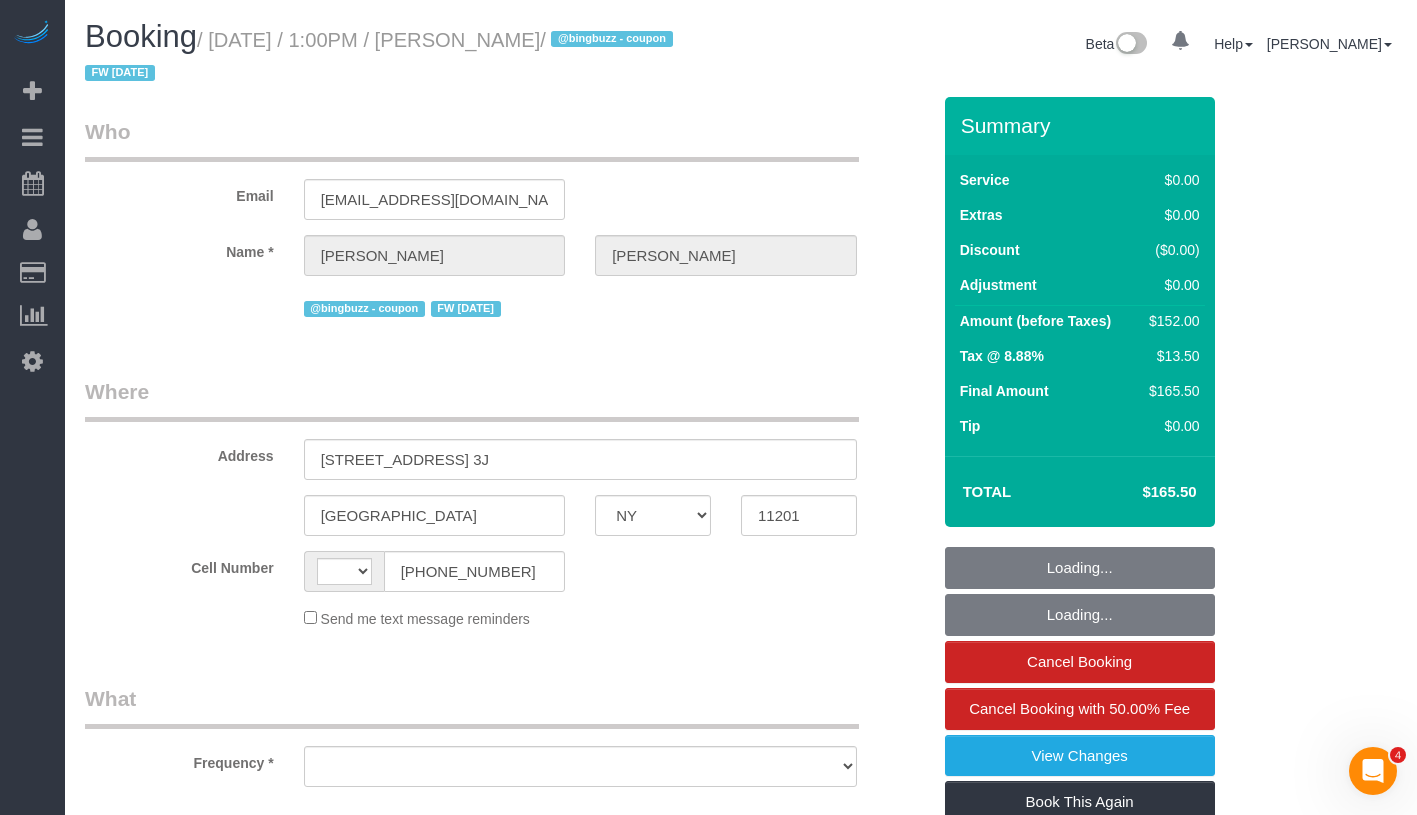 scroll, scrollTop: 0, scrollLeft: 0, axis: both 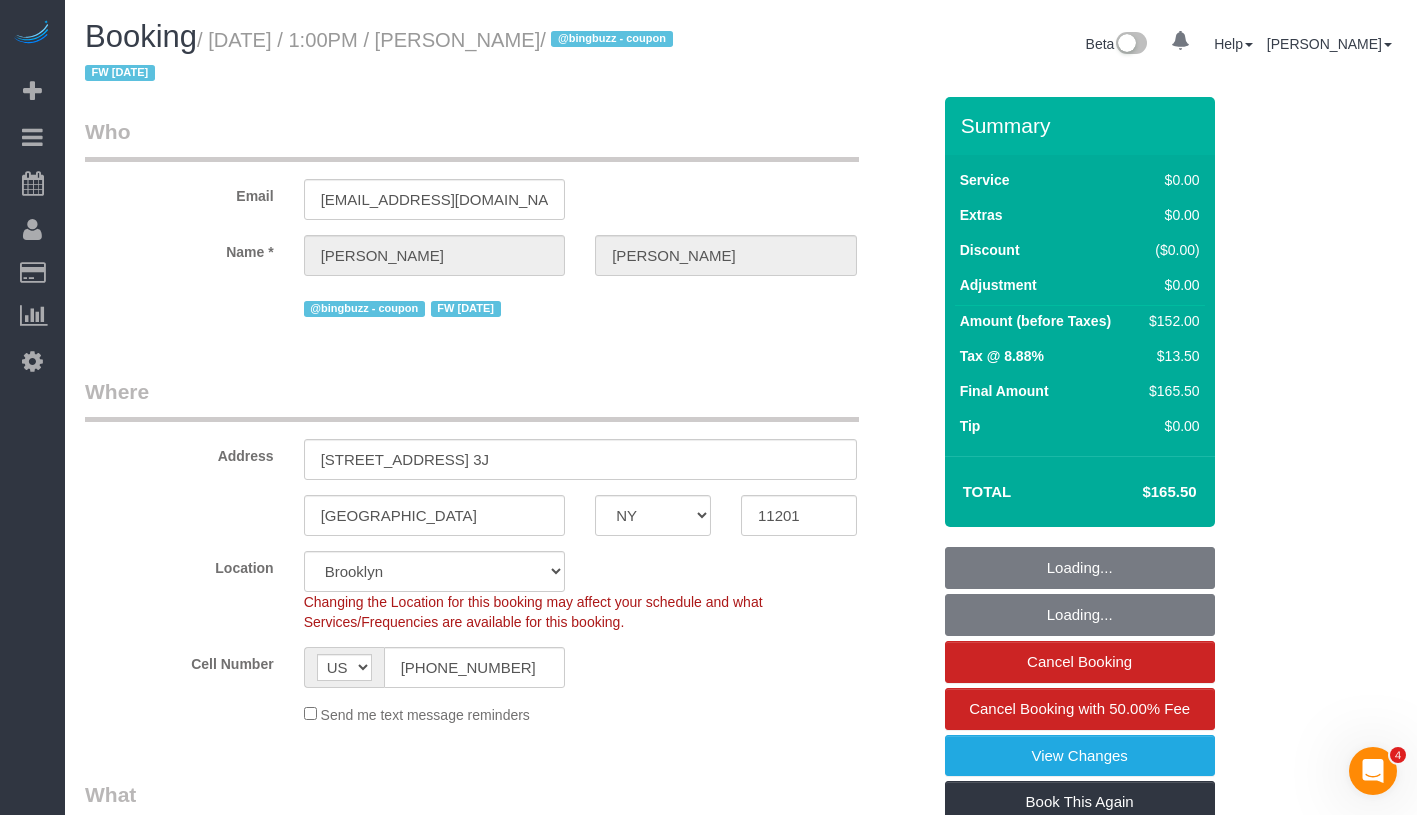 select on "object:1073" 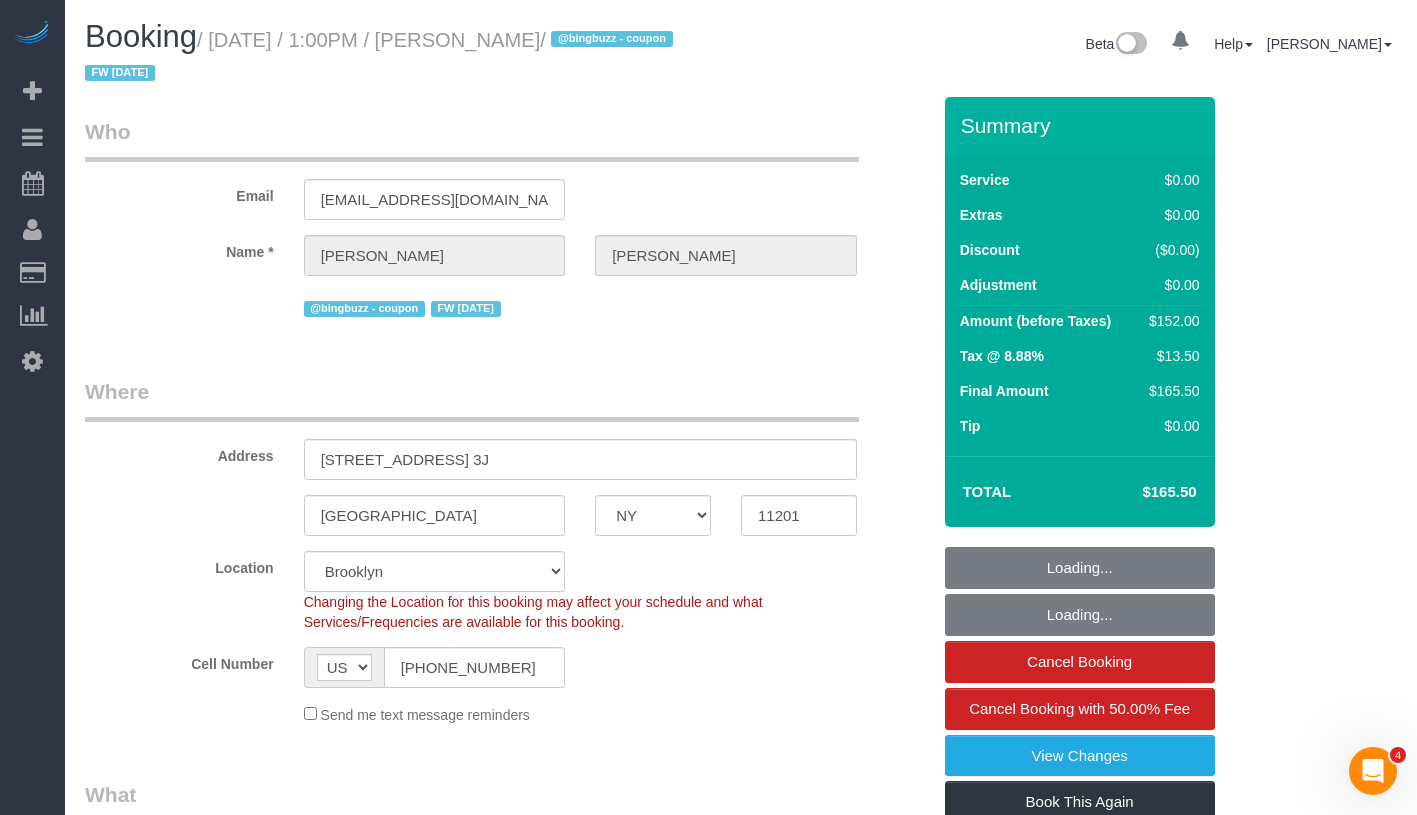 select on "string:stripe-pm_1QIB3I4VGloSiKo71y7zcdOm" 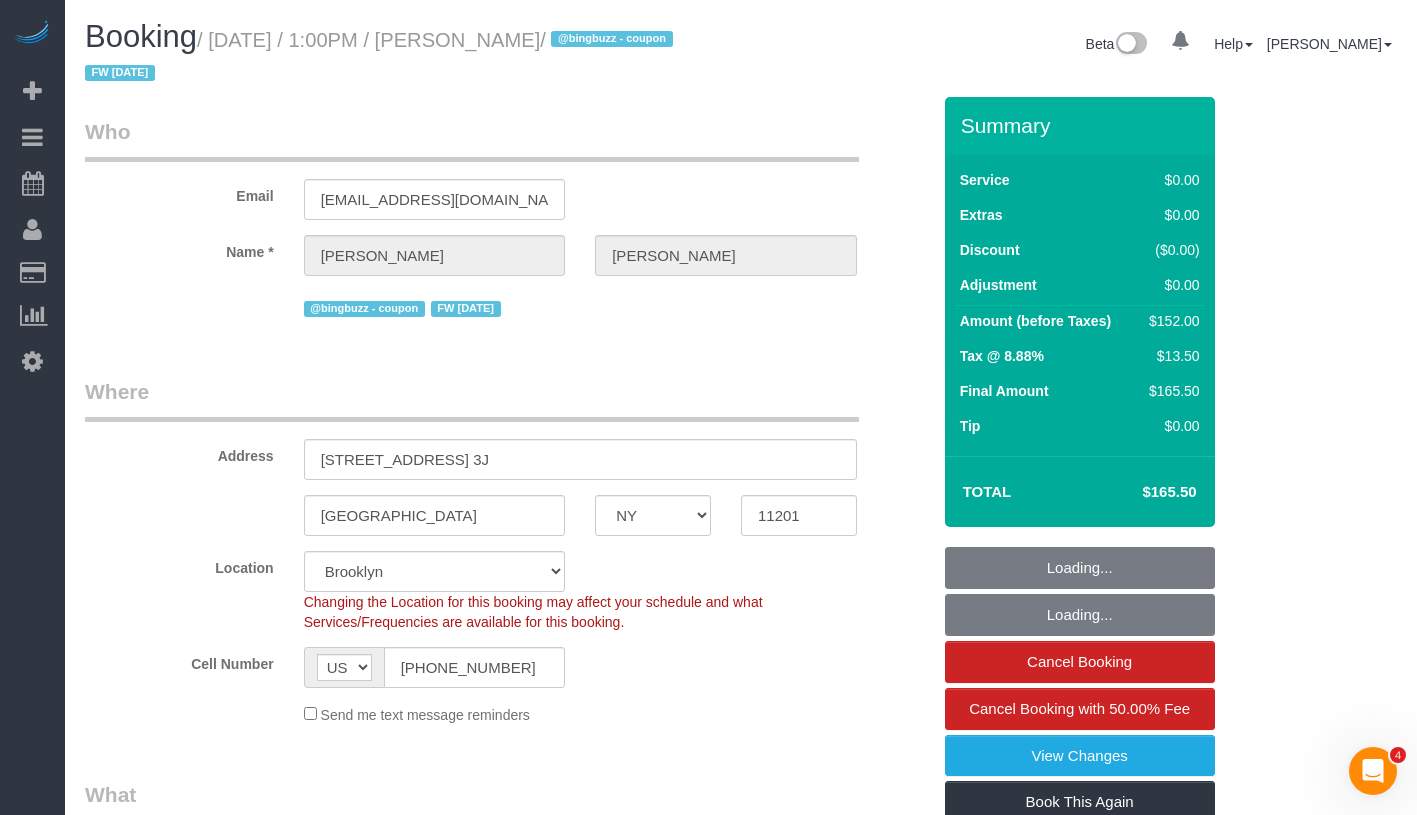 select on "spot1" 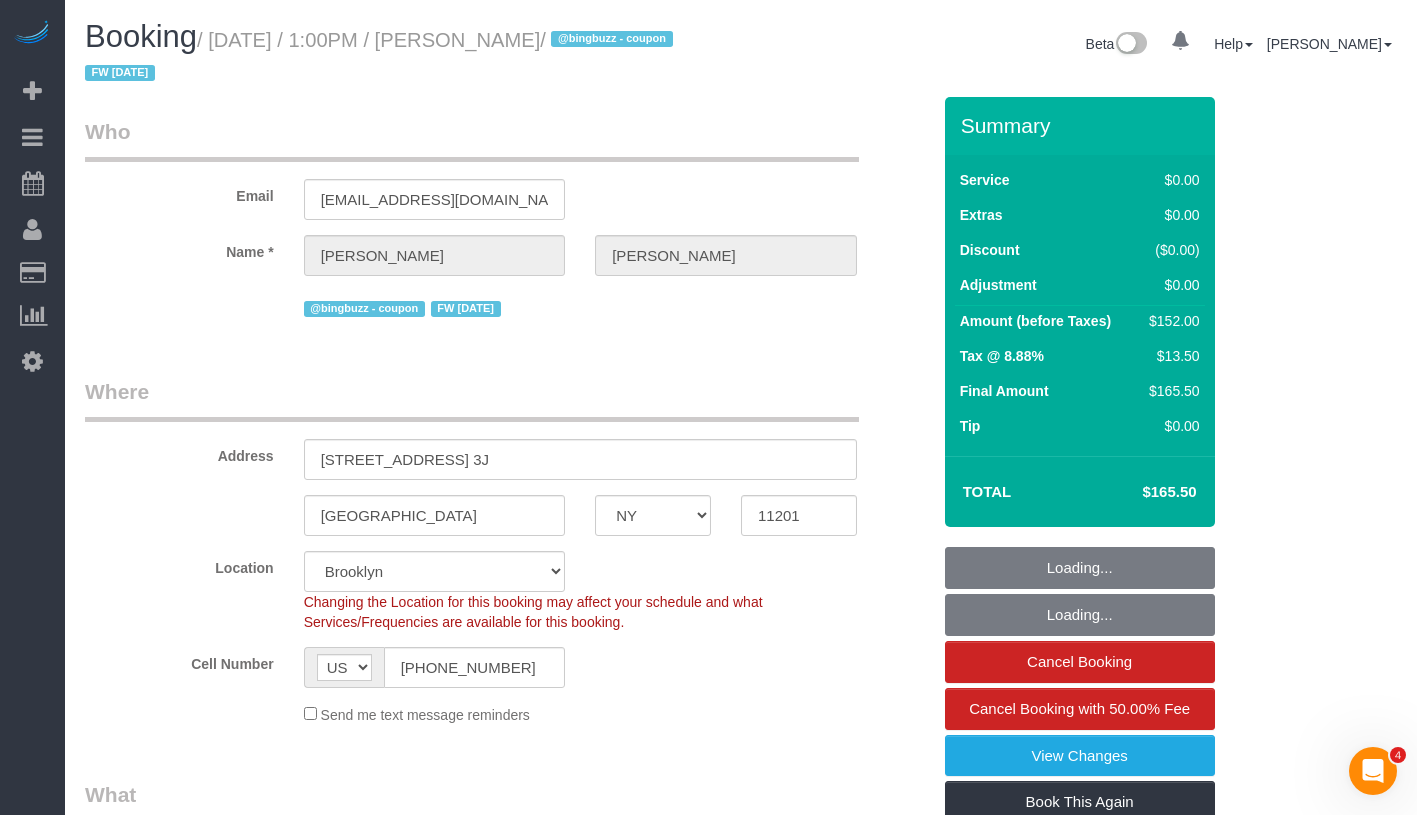 select on "2" 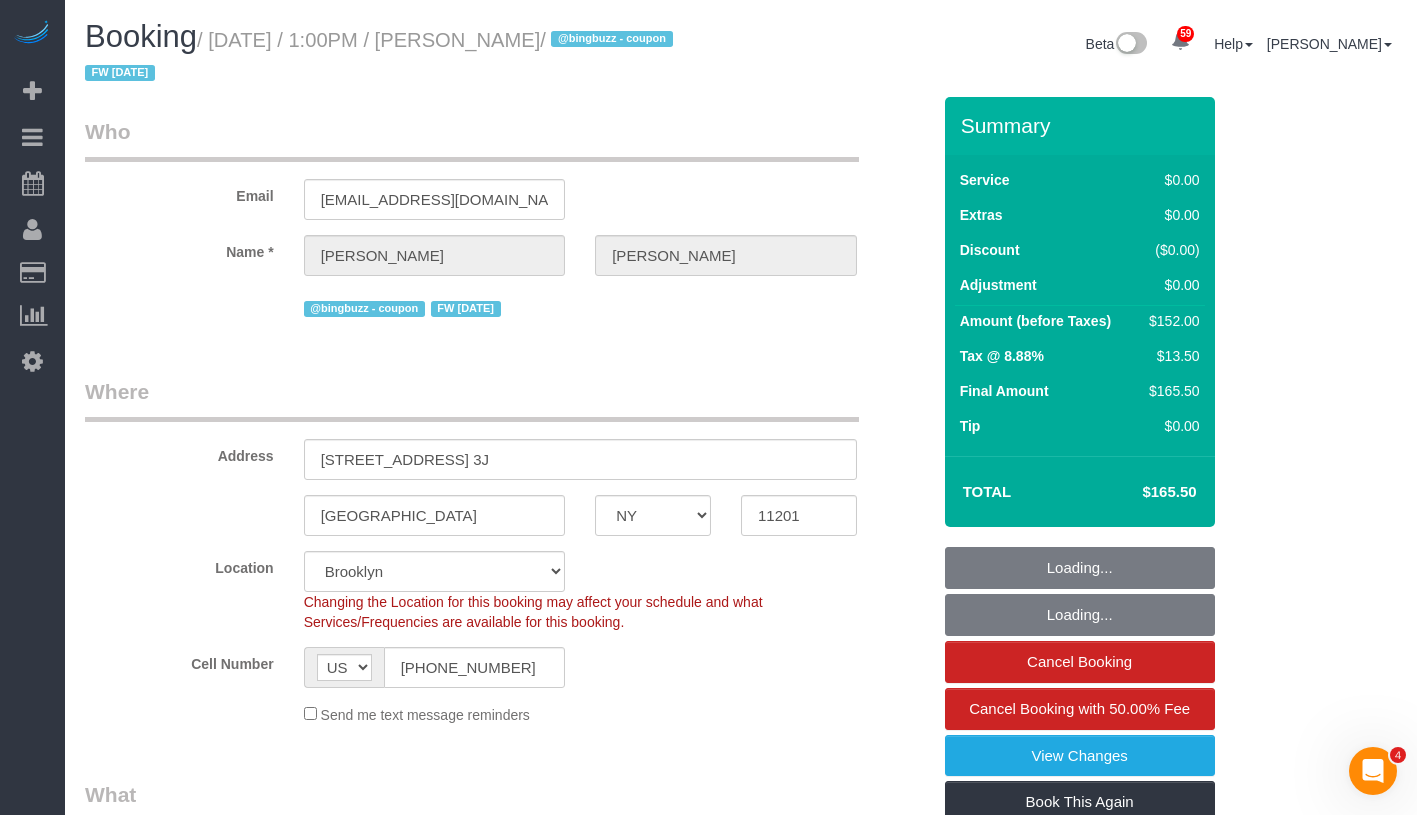 select on "object:1444" 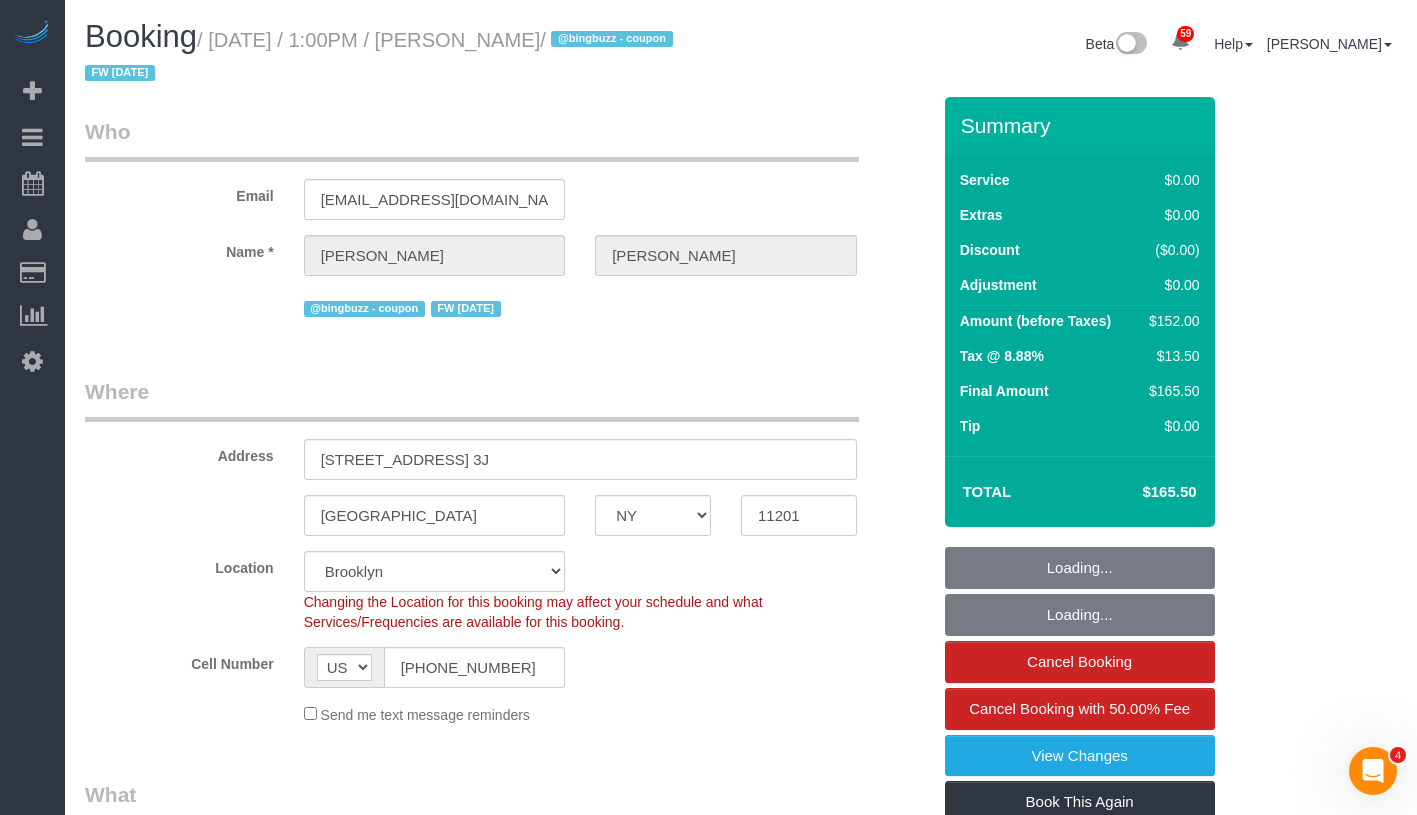 drag, startPoint x: 216, startPoint y: 38, endPoint x: 584, endPoint y: 36, distance: 368.00543 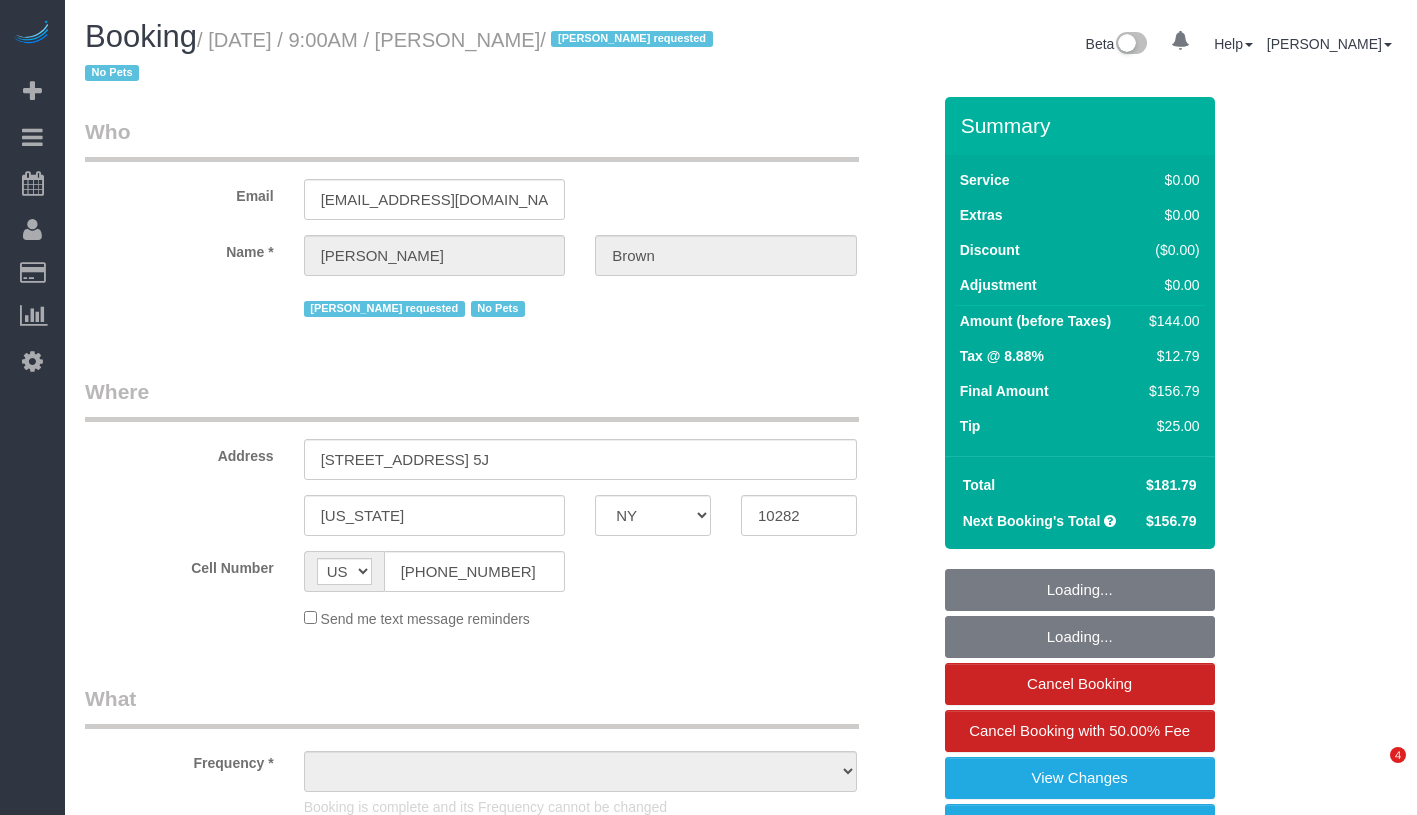 select on "NY" 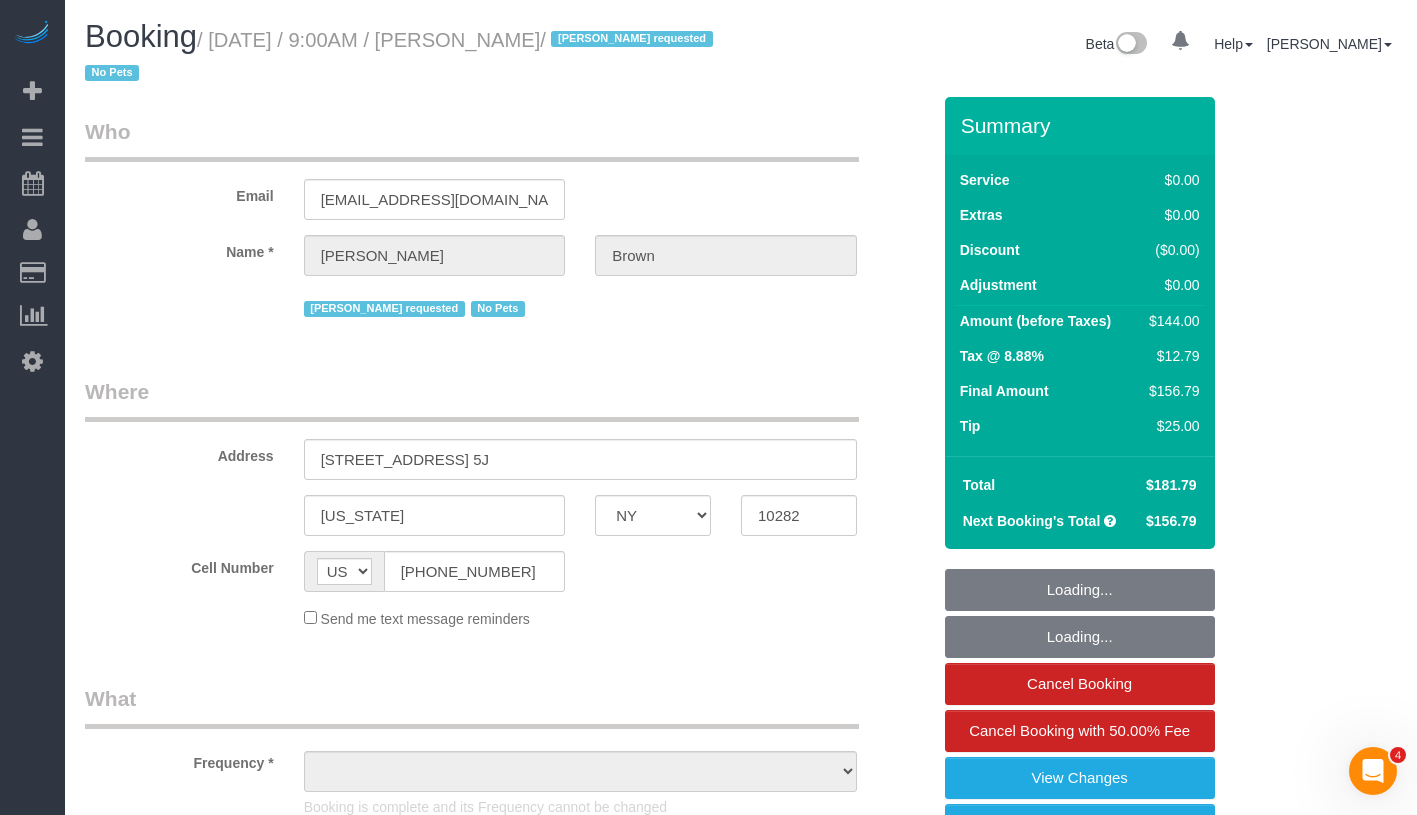 scroll, scrollTop: 0, scrollLeft: 0, axis: both 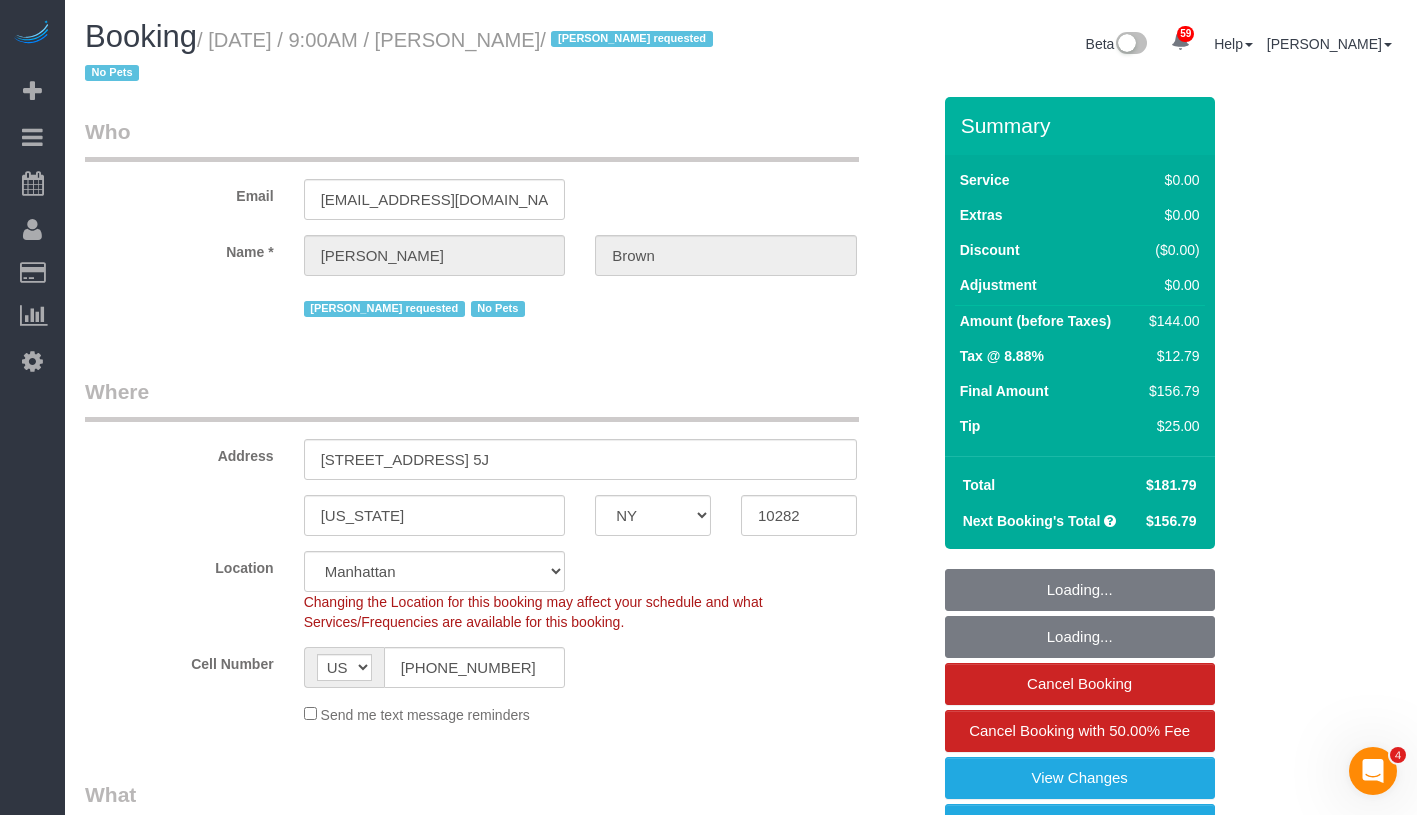 select on "object:835" 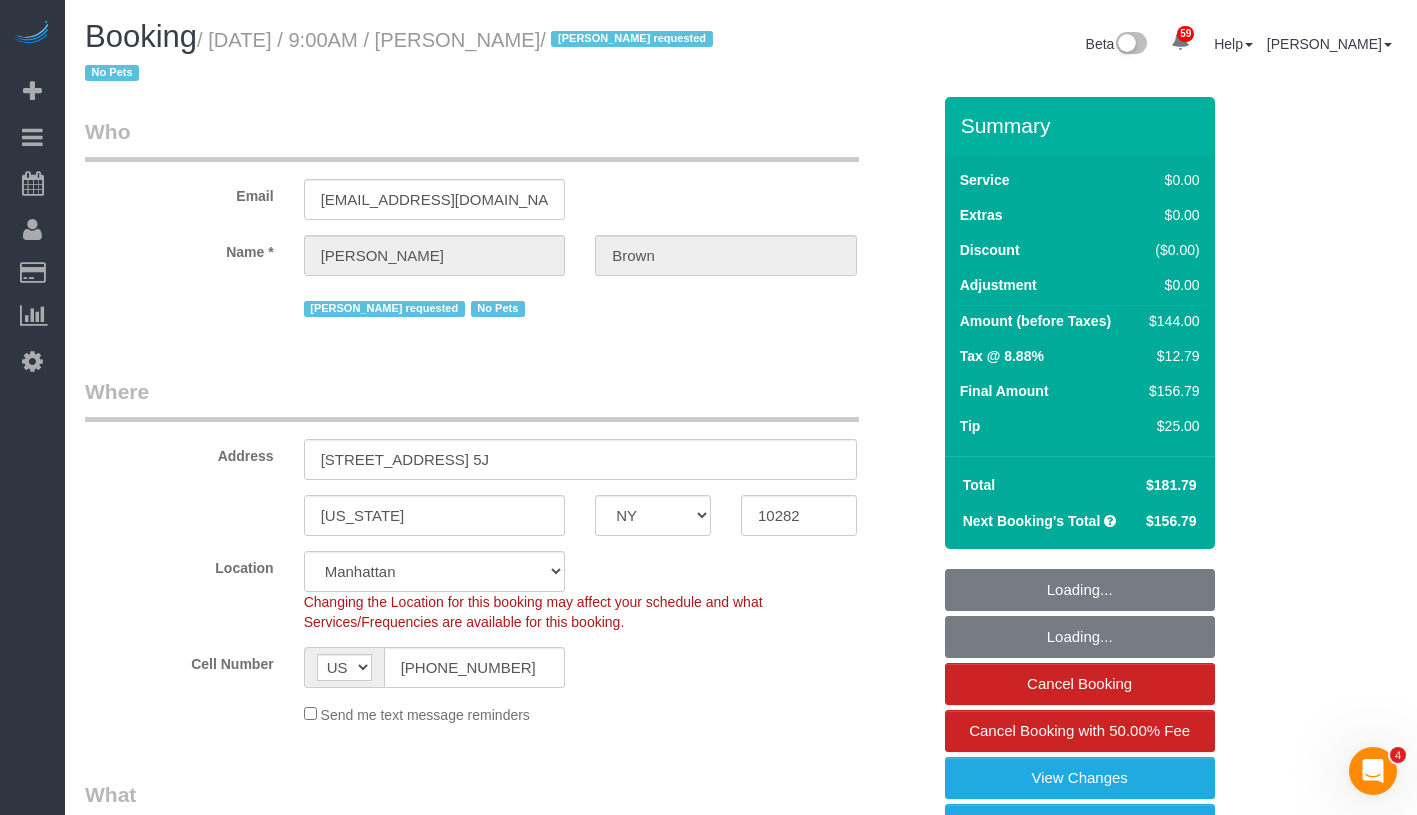 select on "1" 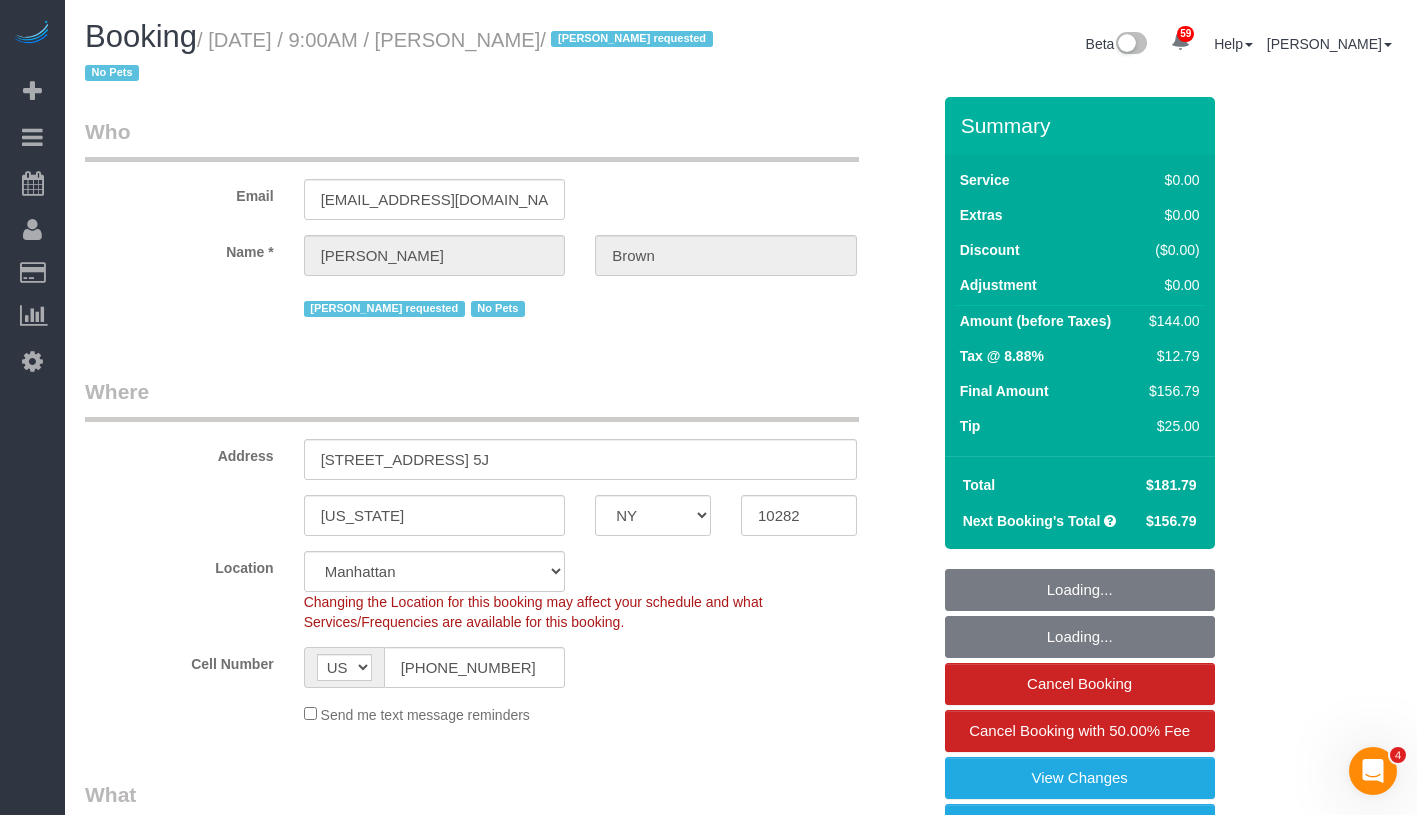 select on "object:1445" 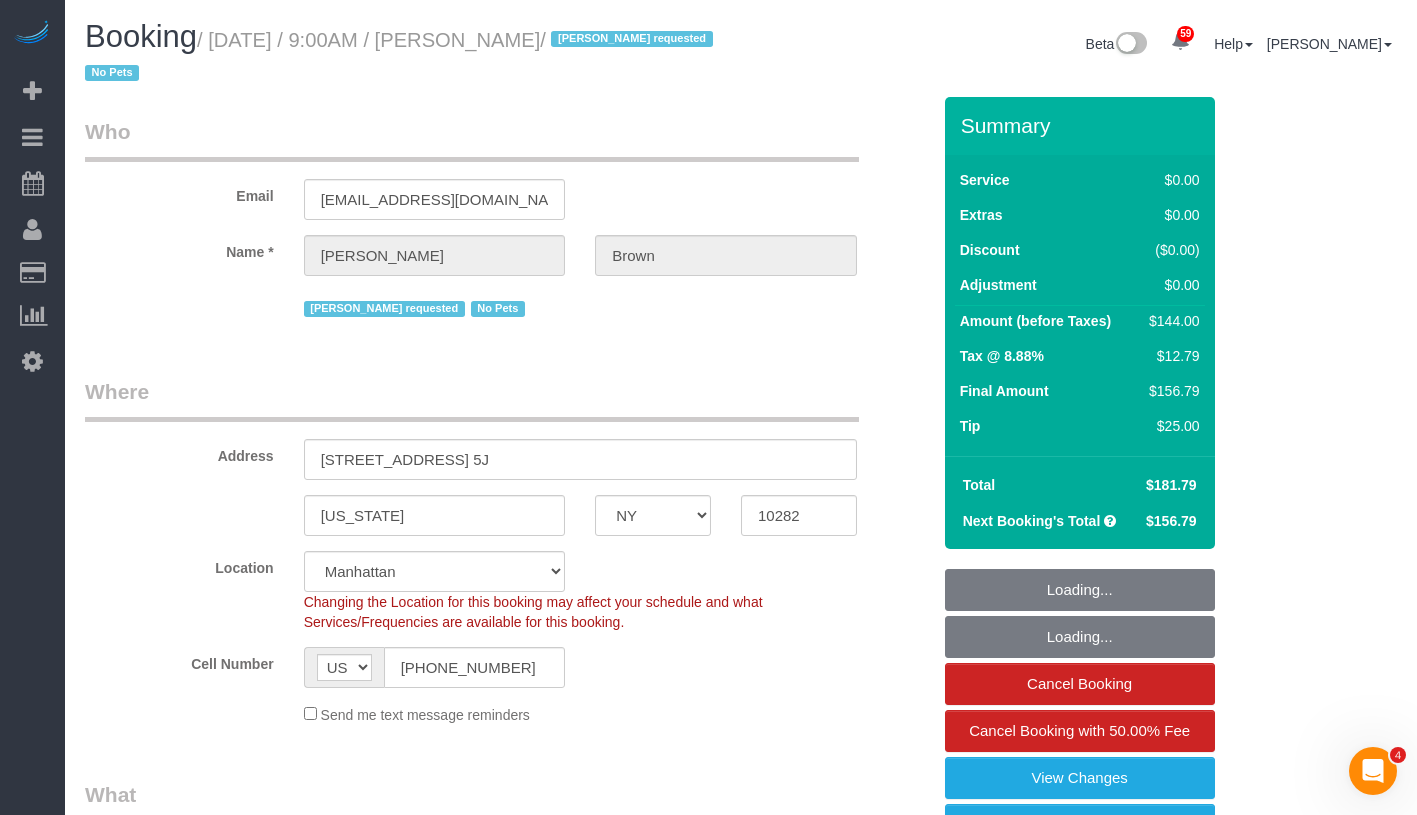 select on "string:stripe-pm_1NibPd4VGloSiKo7YVp6Yjon" 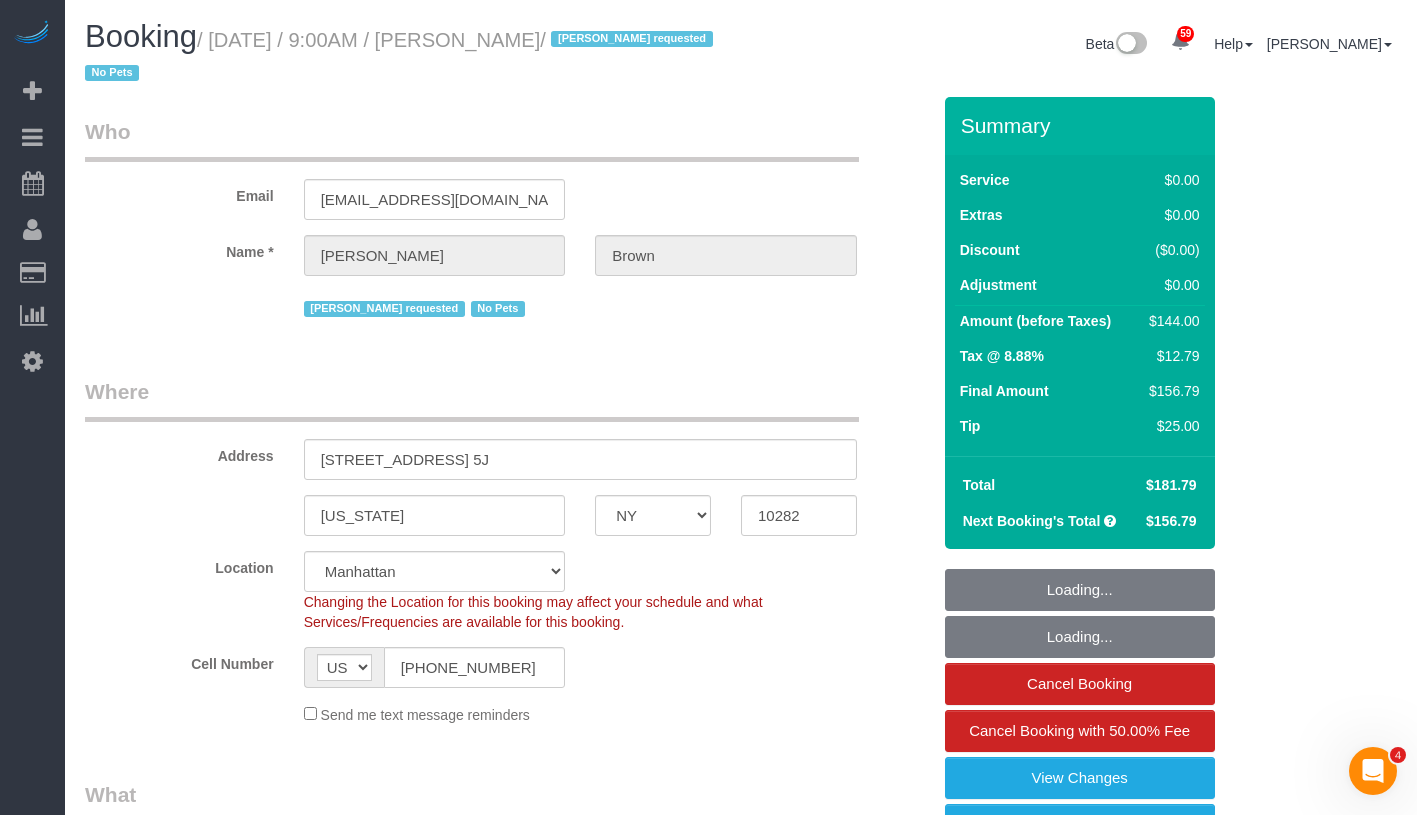 select on "1" 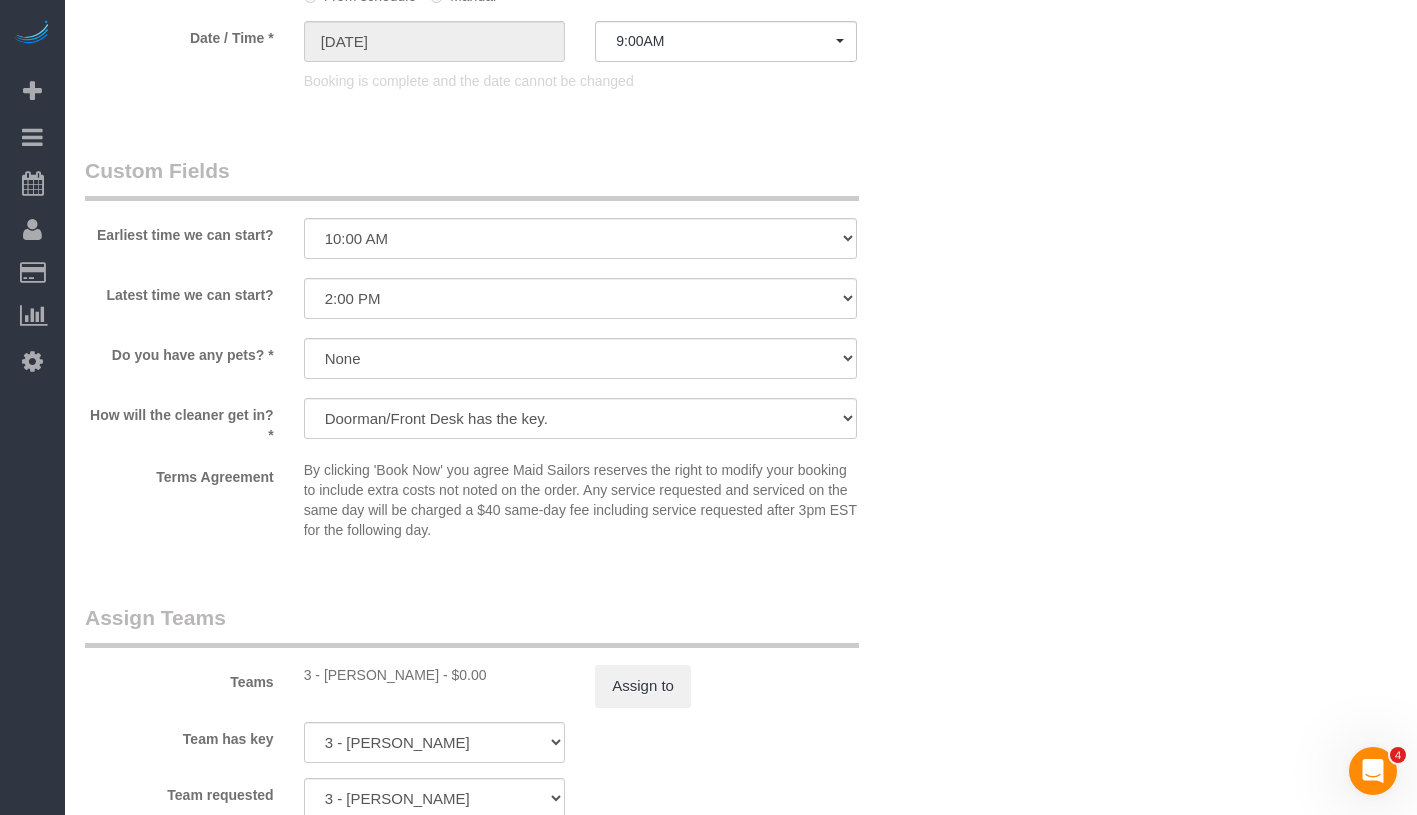 scroll, scrollTop: 2210, scrollLeft: 0, axis: vertical 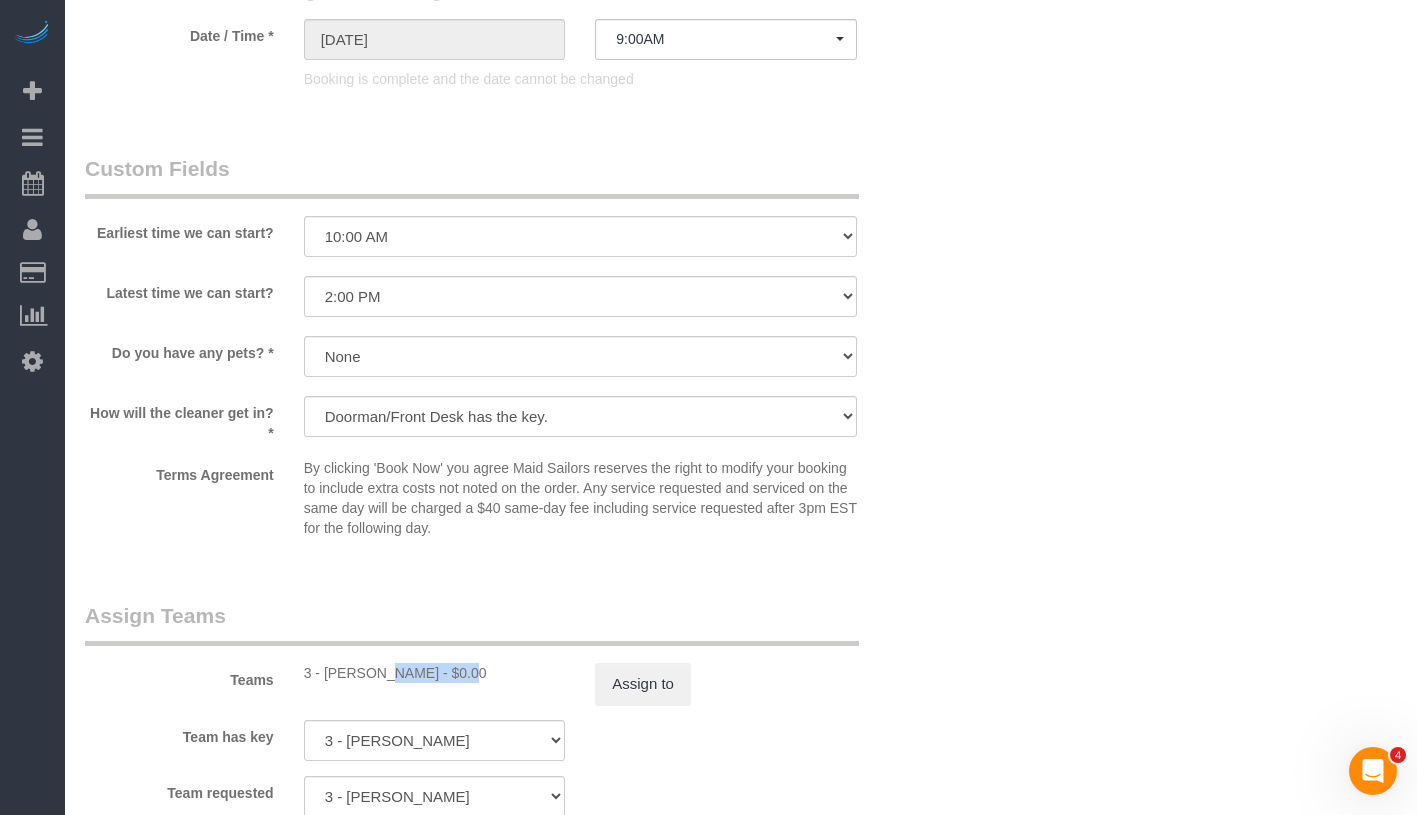 drag, startPoint x: 320, startPoint y: 671, endPoint x: 399, endPoint y: 674, distance: 79.05694 